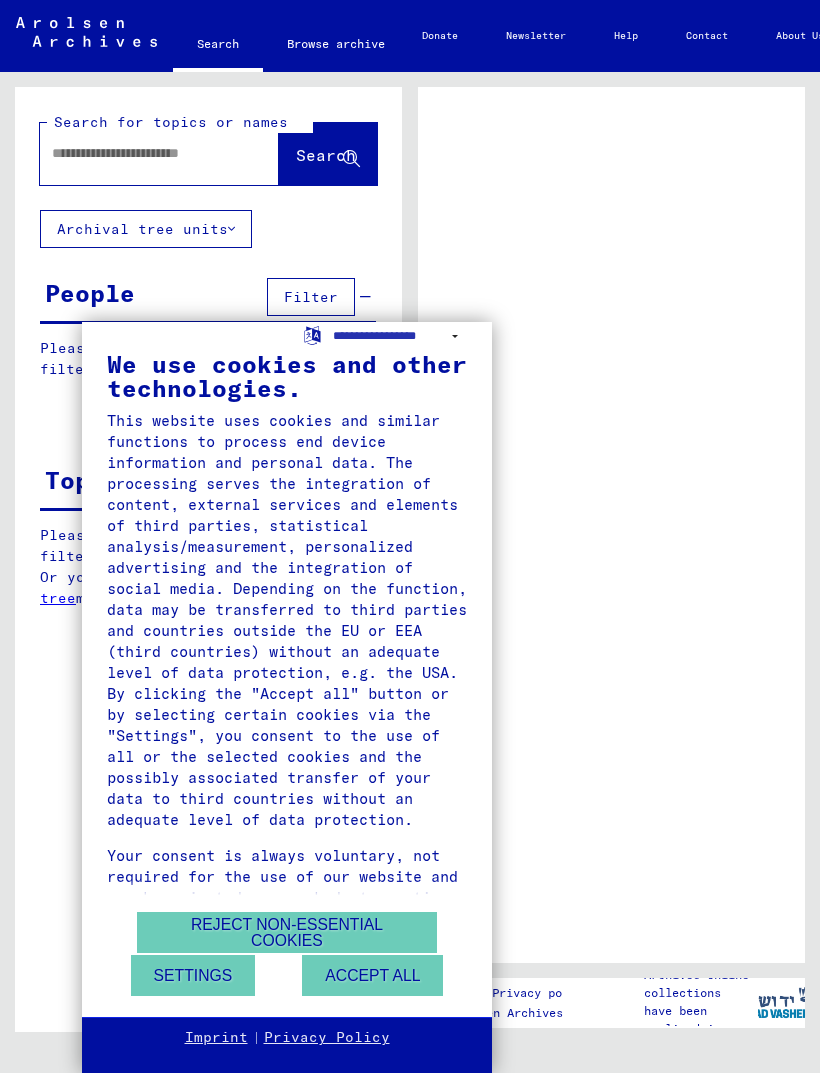 scroll, scrollTop: 0, scrollLeft: 0, axis: both 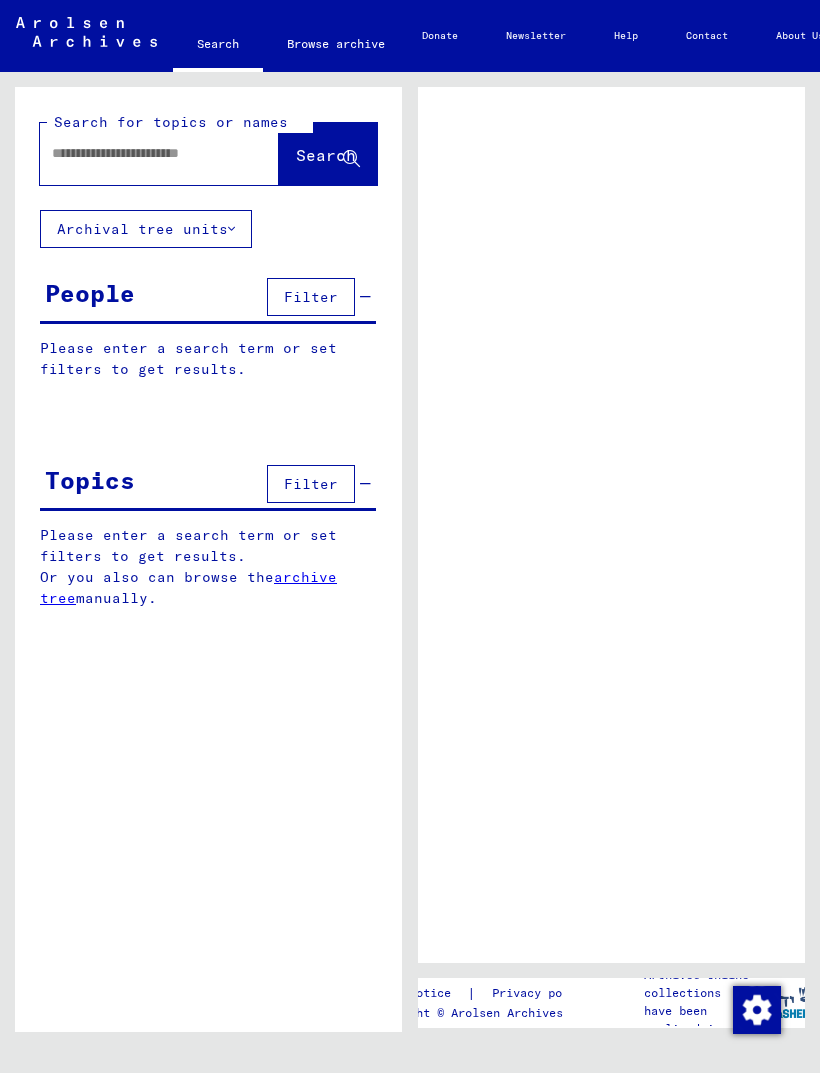 click on "Search for topics or names  Search     Archival tree  People  Filter   Please enter a search term or set filters to get results.  Signature Last Name First Name Maiden Name Place of Birth Date of Birth Prisoner # search.peopleGrid.father search.peopleGrid.mother search.peopleGrid.religion search.peopleGrid.nationality search.peopleGrid.occupaton search.peopleGrid.place_of_incarceration search.peopleGrid.date_of_decease search.peopleGrid.last_residence search.peopleGrid.last_residence_country search.peopleGrid.last_residence_district search.peopleGrid.last_residence_province search.peopleGrid.last_residence_town search.peopleGrid.last_residence_part_of_town search.peopleGrid.last_residence_street search.peopleGrid.last_residence_house_number Signature Last Name First Name Maiden Name Place of Birth Date of Birth Prisoner # Topics  Filter   Please enter a search term or set filters to get results.  Or you also can browse the    archive tree  manually.  Reference code Signature Title hierarchy list" 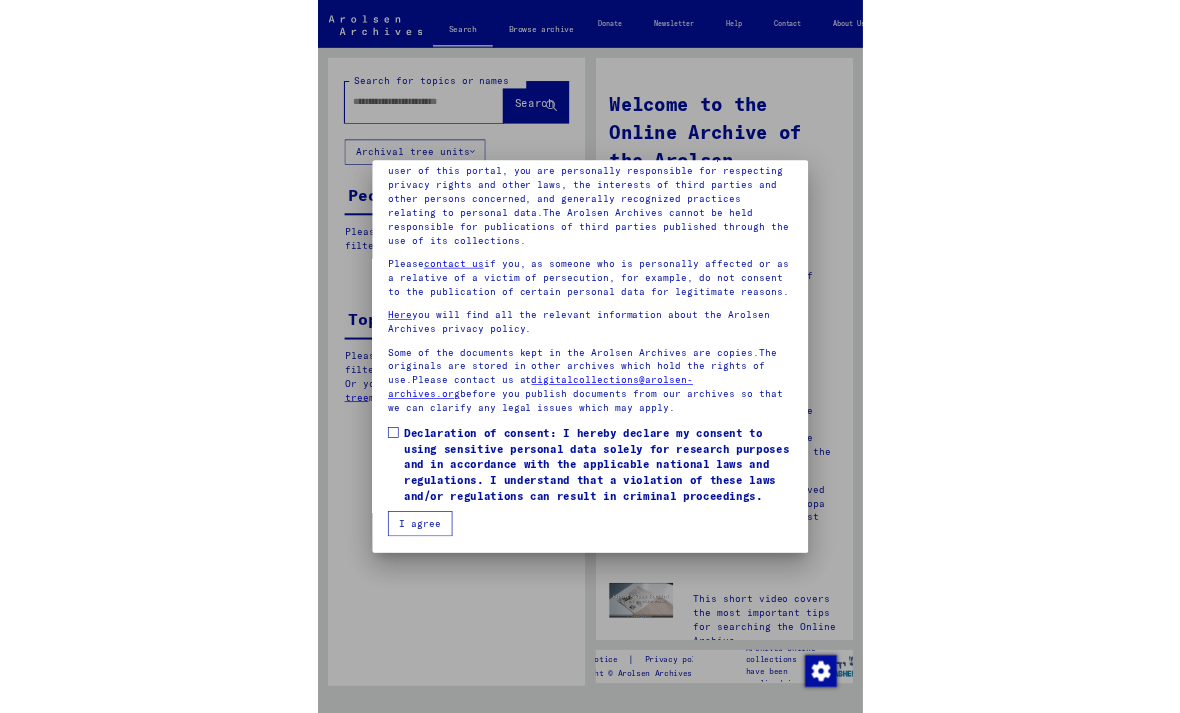 scroll, scrollTop: 235, scrollLeft: 0, axis: vertical 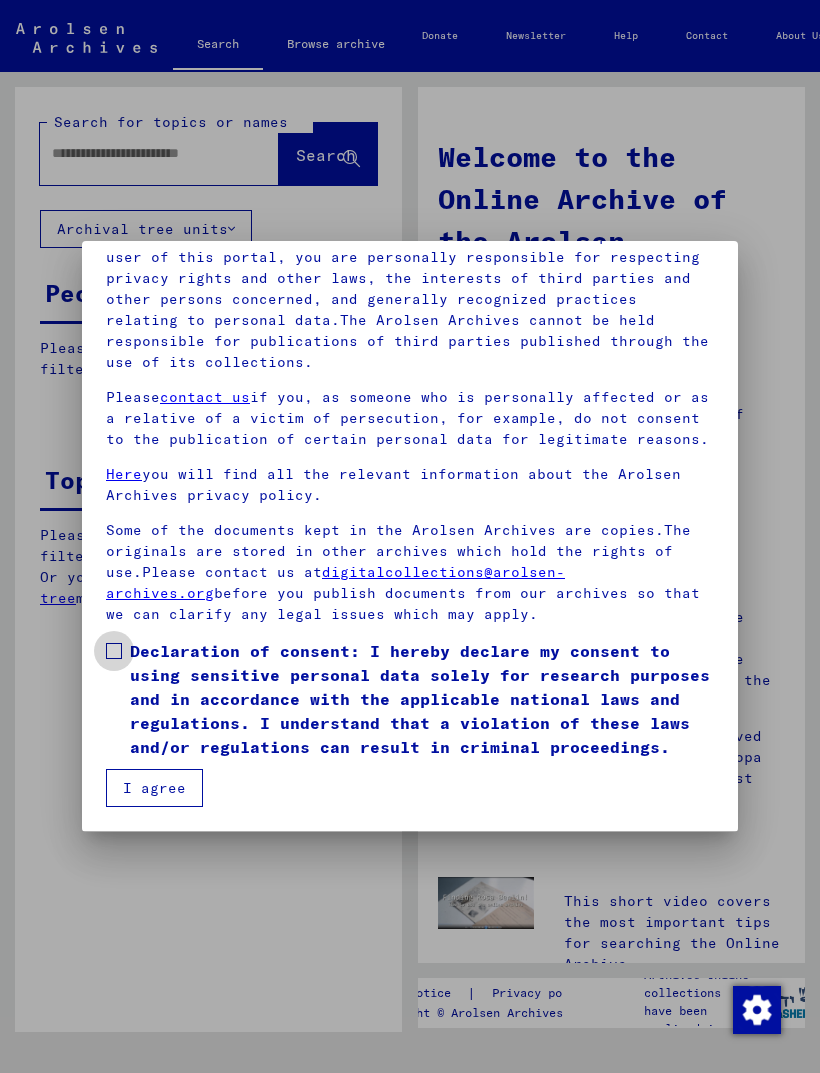 click on "Declaration of consent: I hereby declare my consent to using sensitive personal data solely for research purposes and in accordance with the applicable national laws and regulations. I understand that a violation of these laws and/or regulations can result in criminal proceedings." at bounding box center (422, 699) 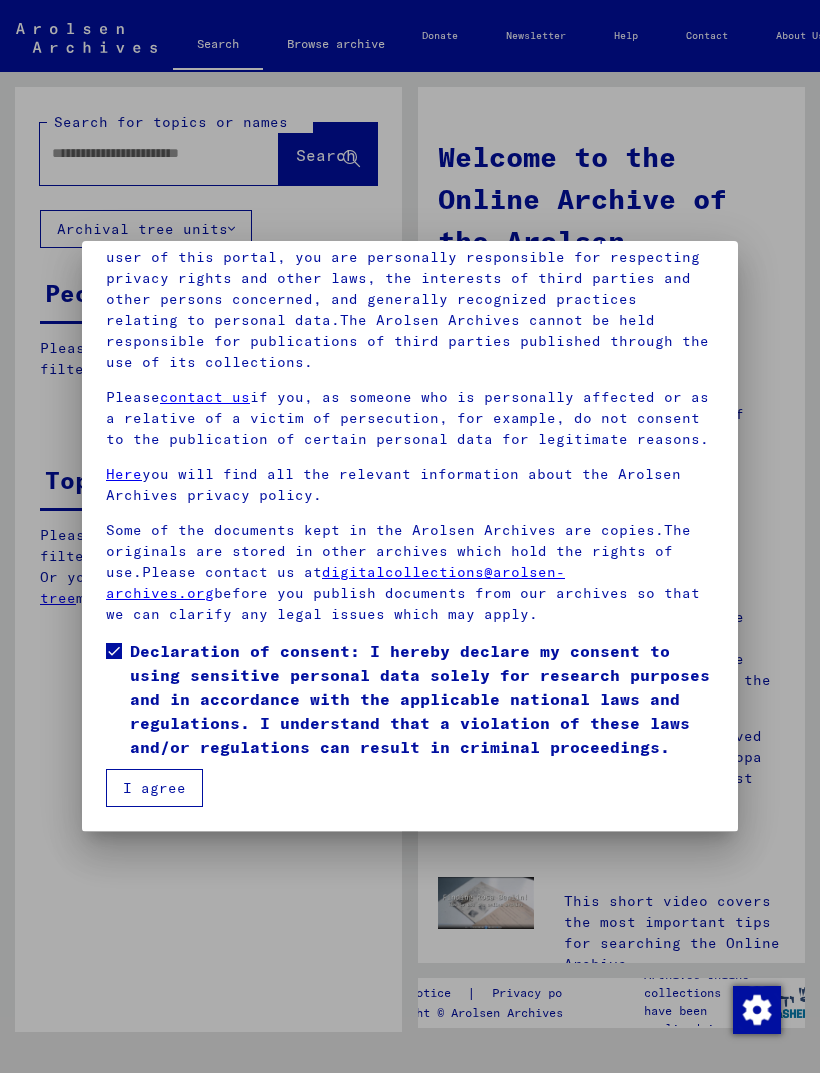 click on "I agree" at bounding box center (154, 788) 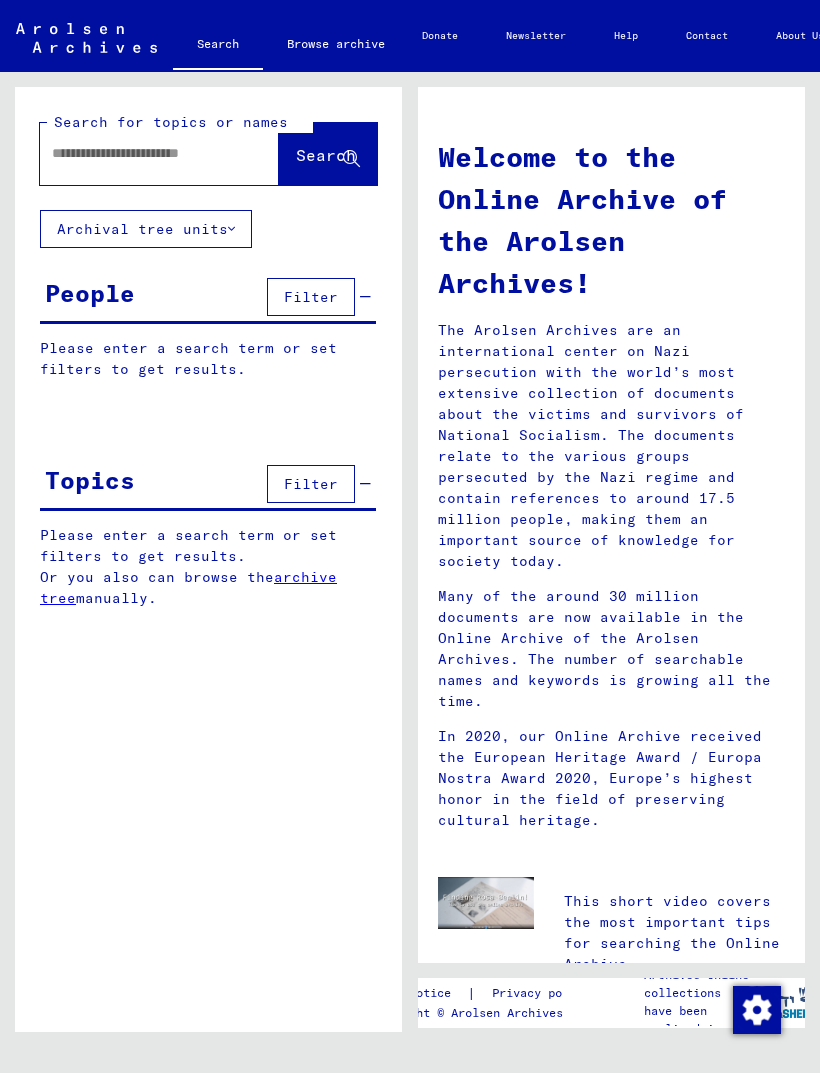 click at bounding box center (135, 153) 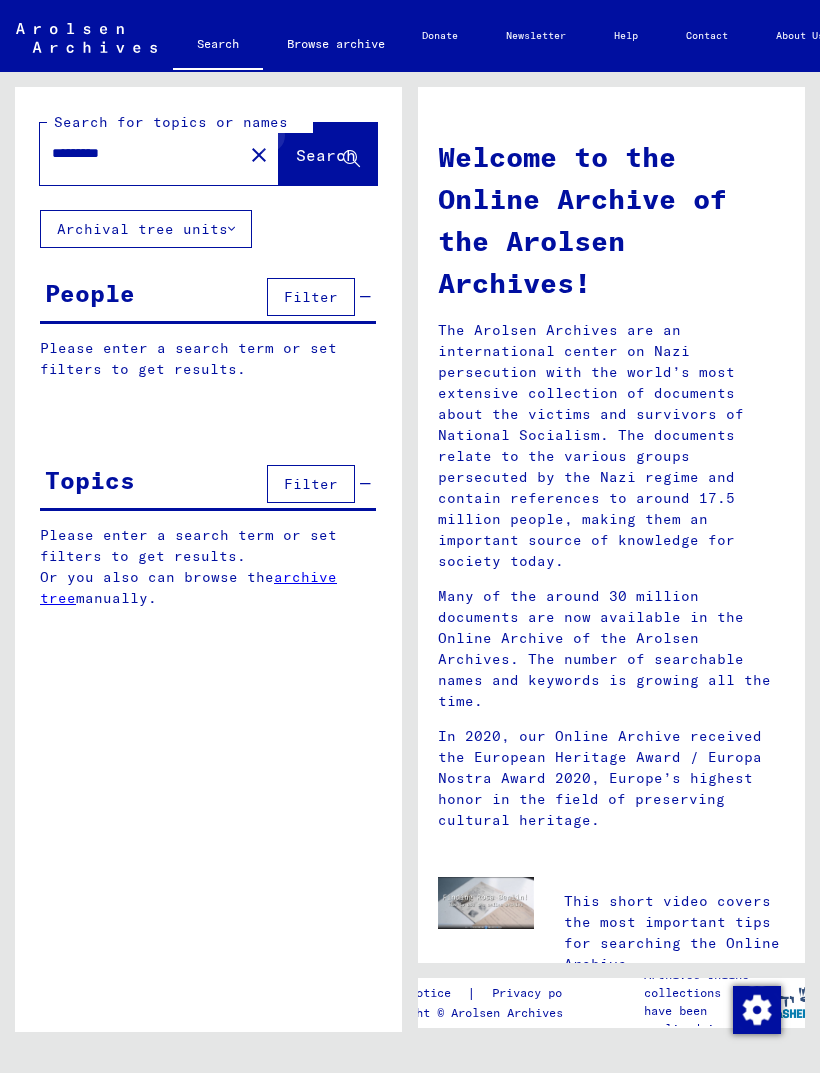 type on "*********" 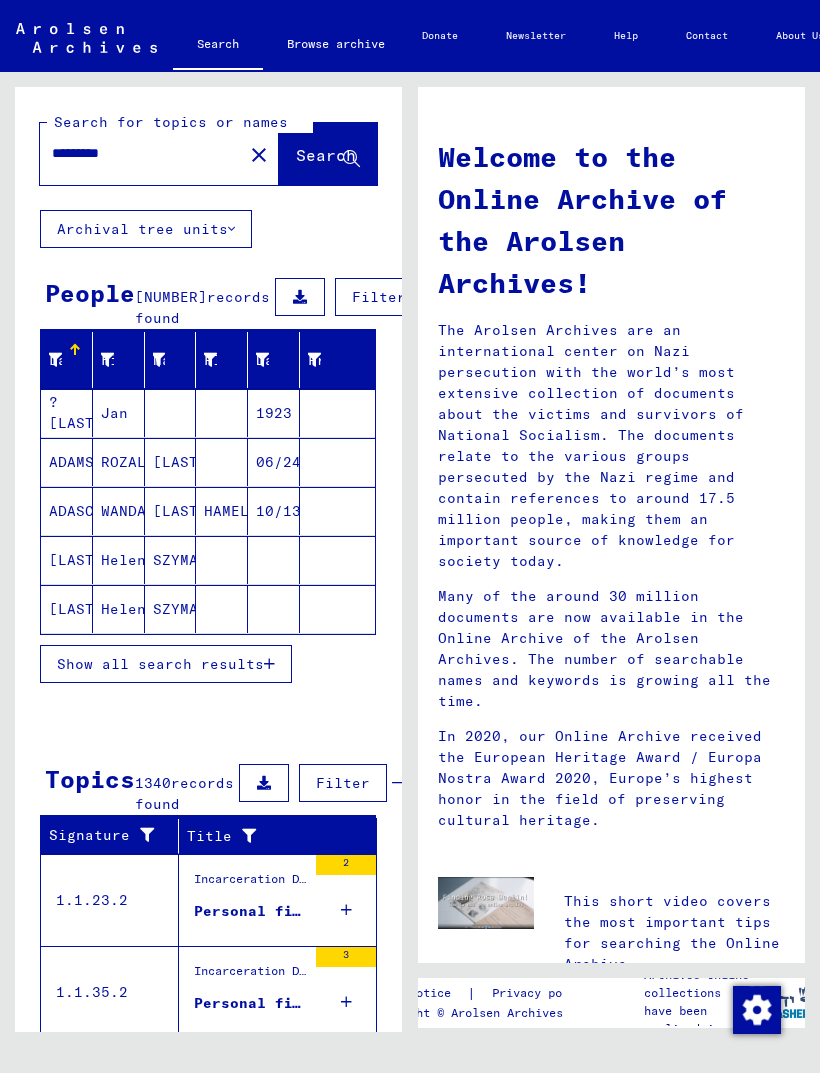 click on "Filter" at bounding box center [379, 297] 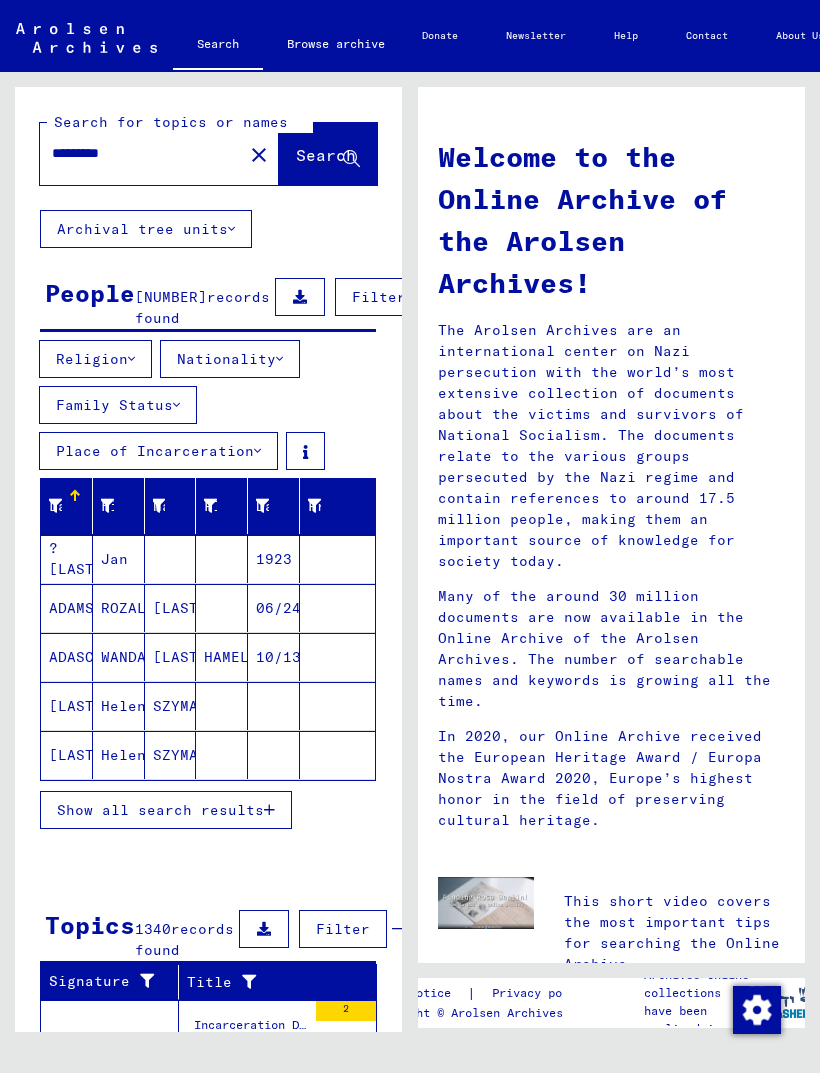 click at bounding box center [75, 496] 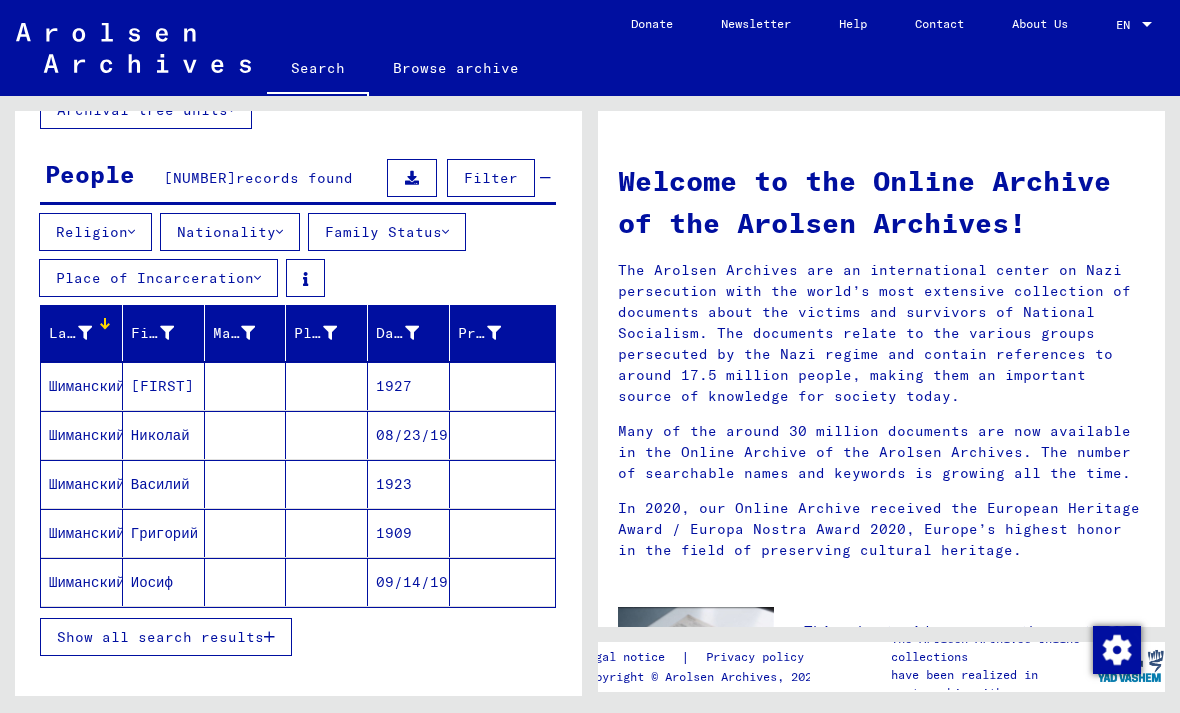 scroll, scrollTop: 141, scrollLeft: 0, axis: vertical 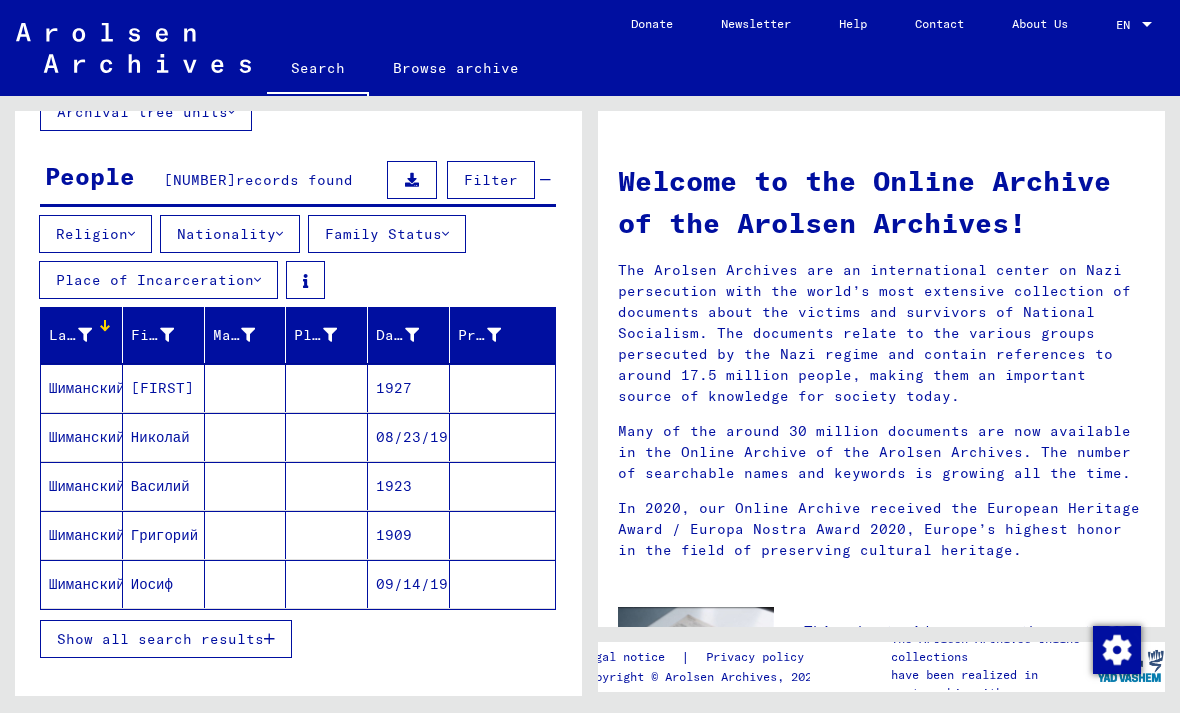 click on "Place of Incarceration" at bounding box center (158, 280) 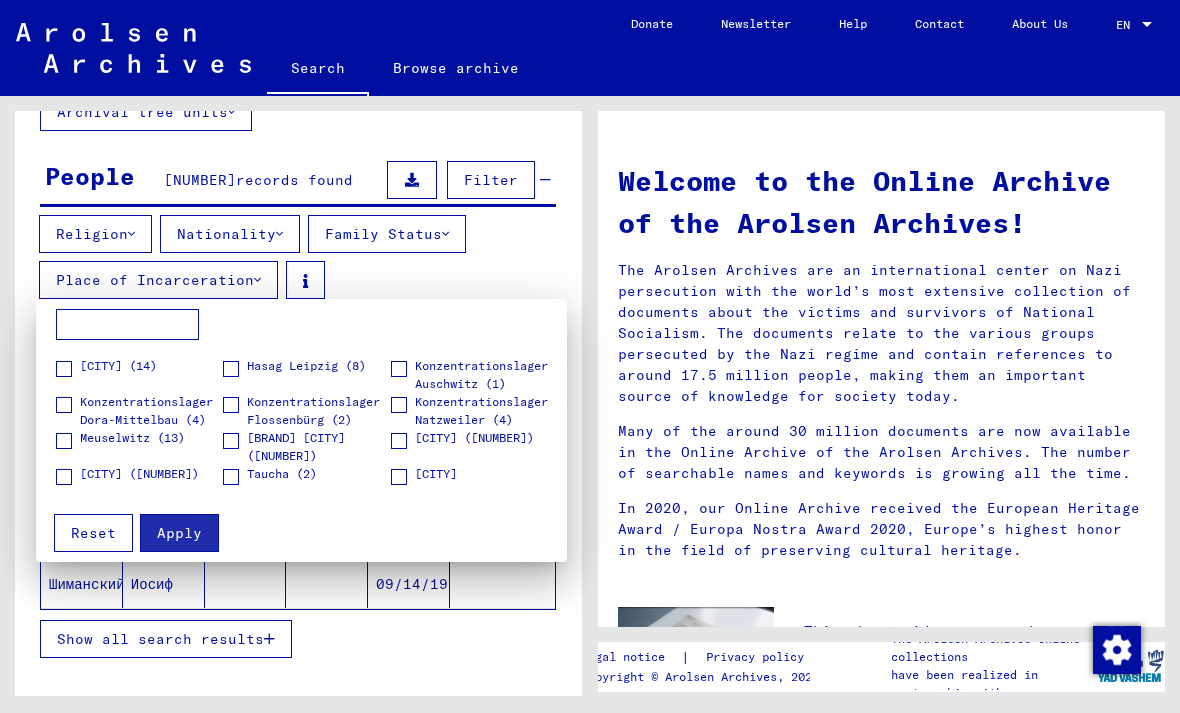 scroll, scrollTop: 29, scrollLeft: 0, axis: vertical 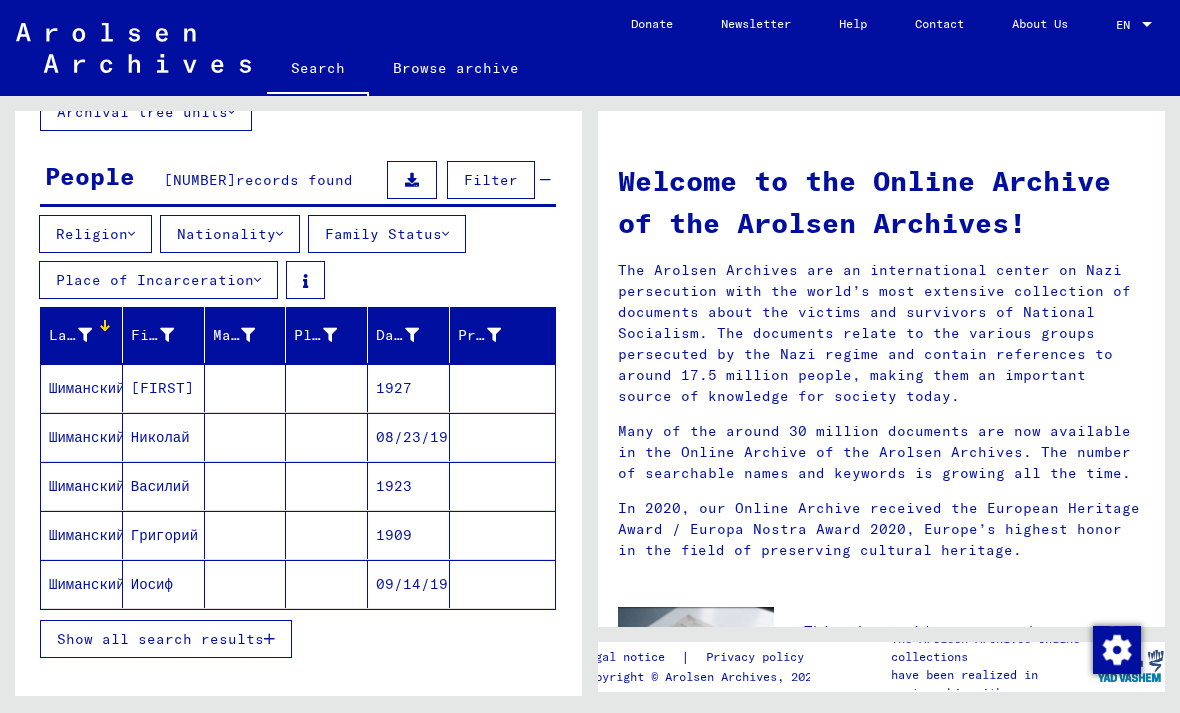 click at bounding box center (131, 234) 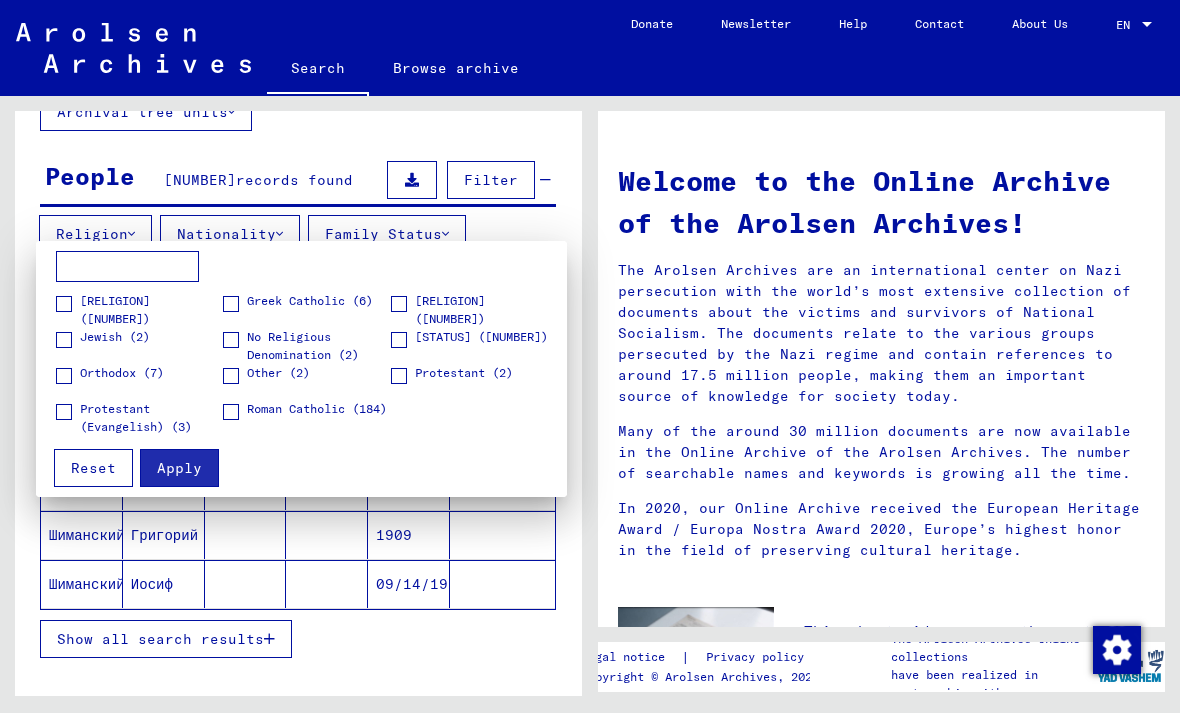 click at bounding box center (590, 356) 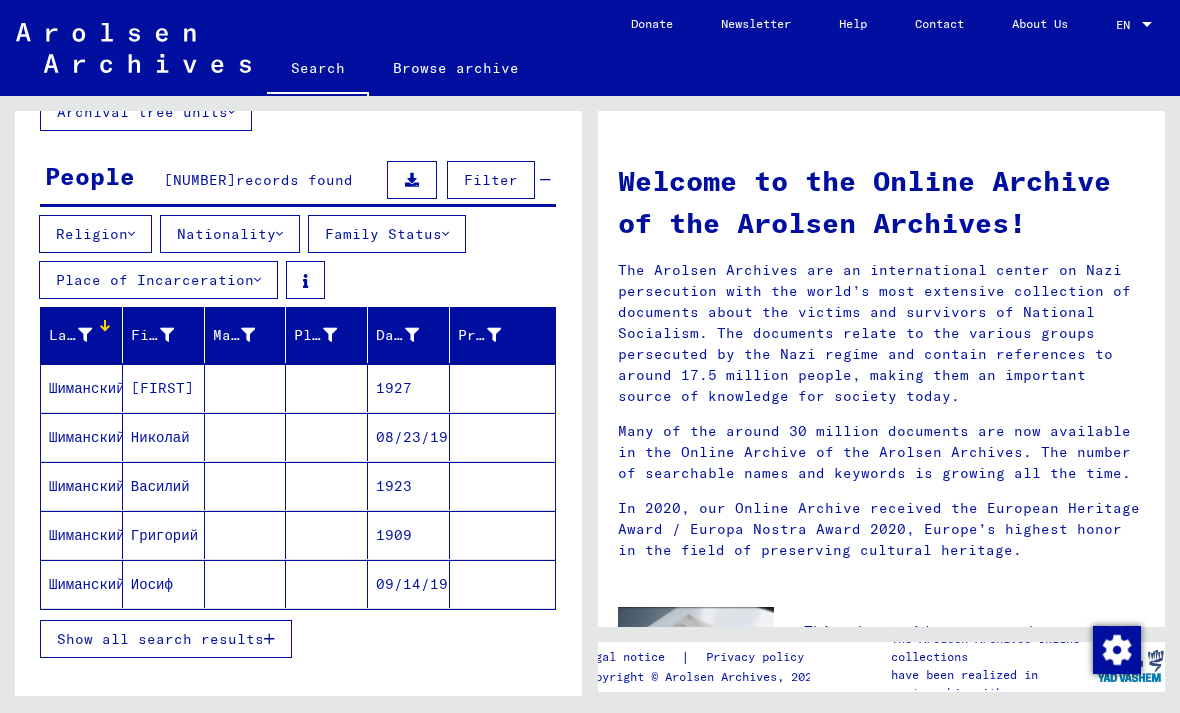 click on "Nationality" at bounding box center (230, 234) 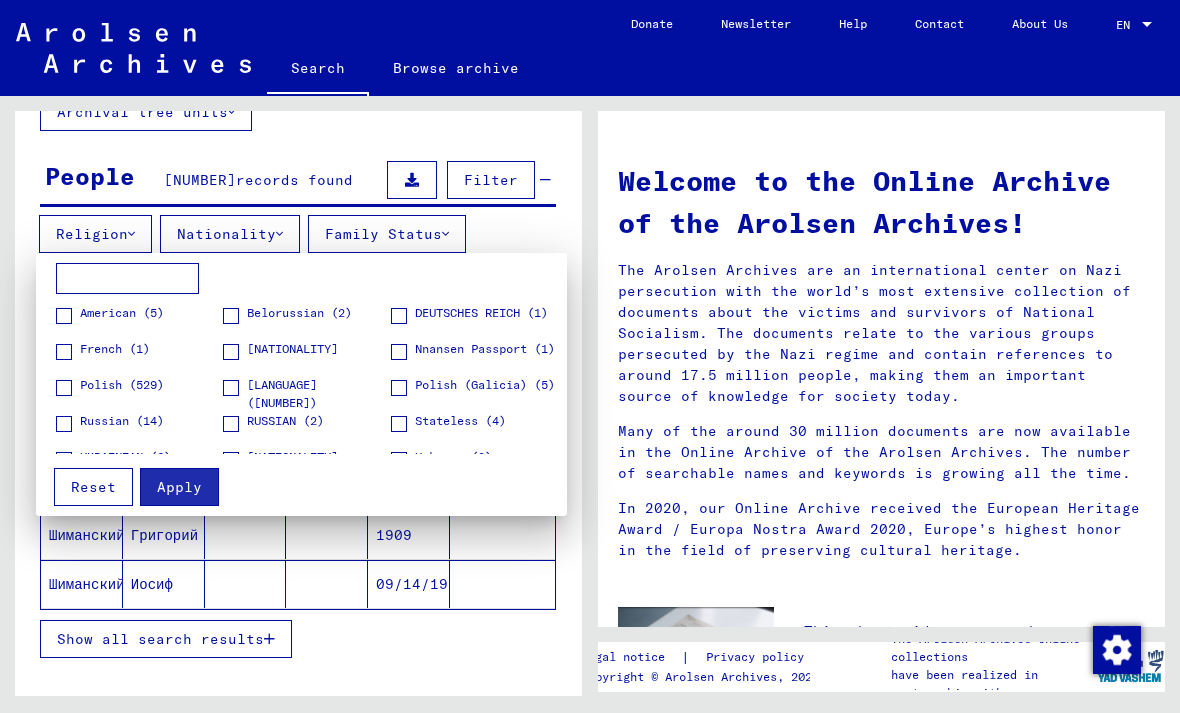 click at bounding box center [590, 356] 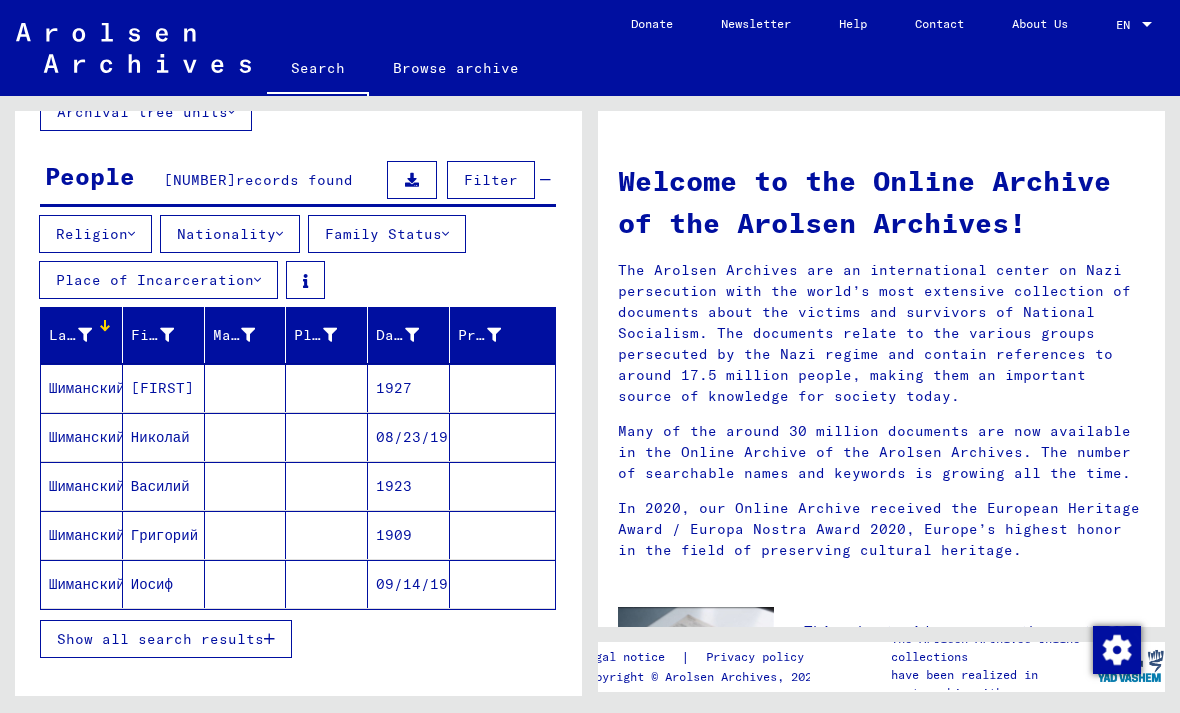 click at bounding box center (131, 234) 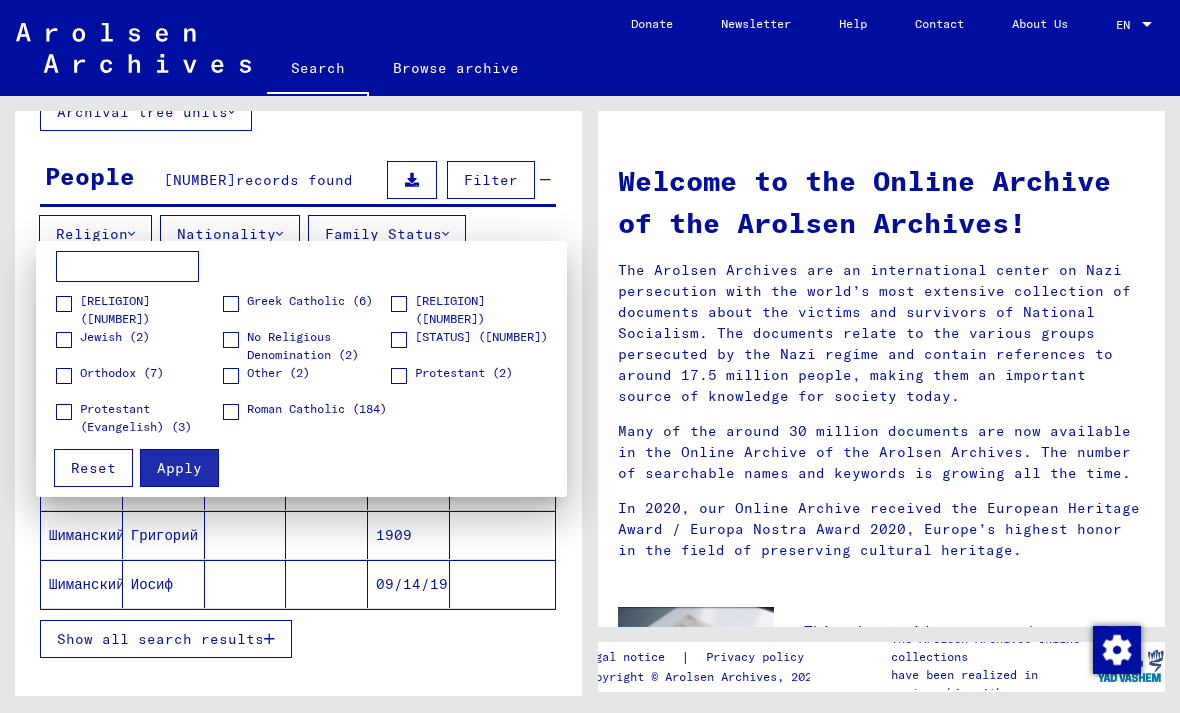 click on "Catholic ([NUMBER]) Greek Catholic ([NUMBER]) Greek Orthodox ([NUMBER]) Jewish ([NUMBER]) No Religious Denomination ([NUMBER]) Not reported ([NUMBER]) Orthodox ([NUMBER]) Other ([NUMBER]) Protestant ([NUMBER]) Protestant (Evangelish) ([NUMBER]) Roman Catholic ([NUMBER]) Apply Reset" at bounding box center [301, 369] 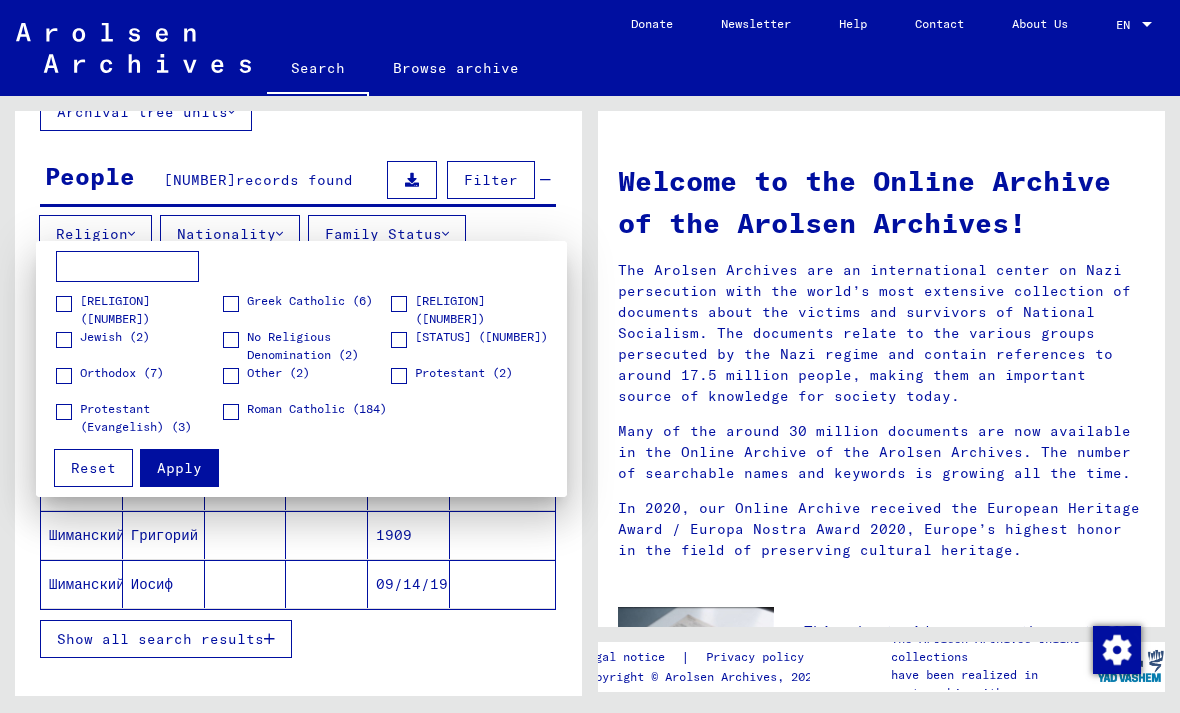 click at bounding box center [590, 356] 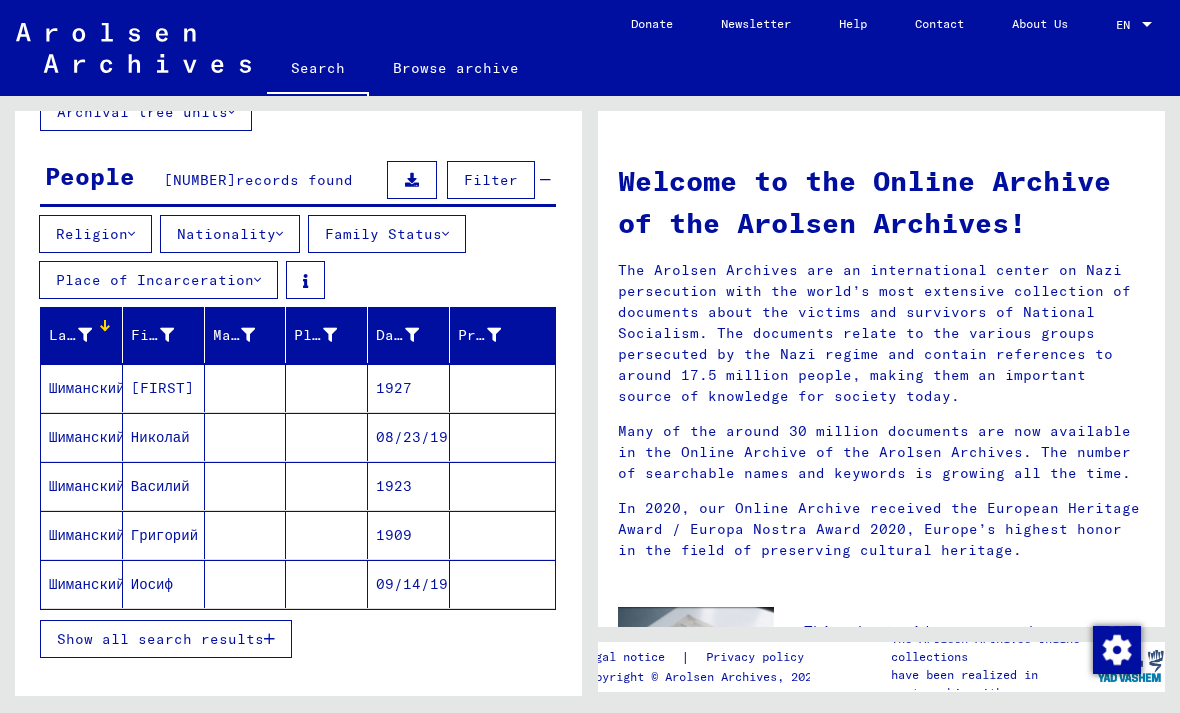 click on "Nationality" at bounding box center [230, 234] 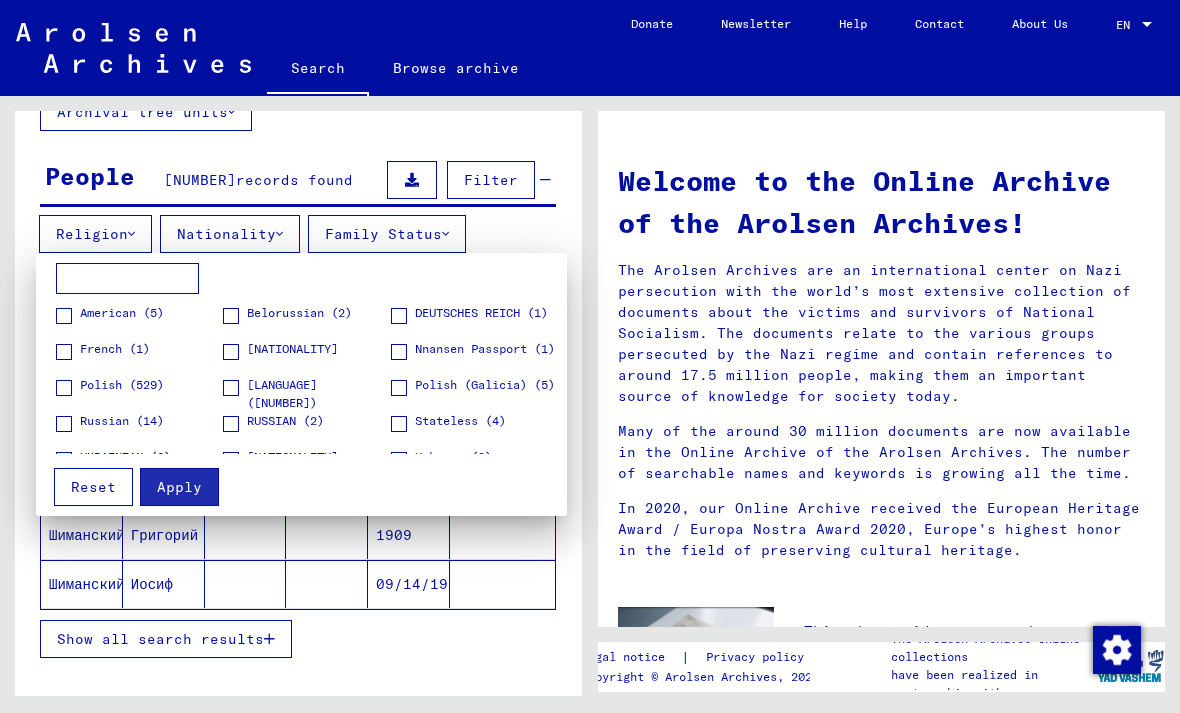 click at bounding box center (590, 356) 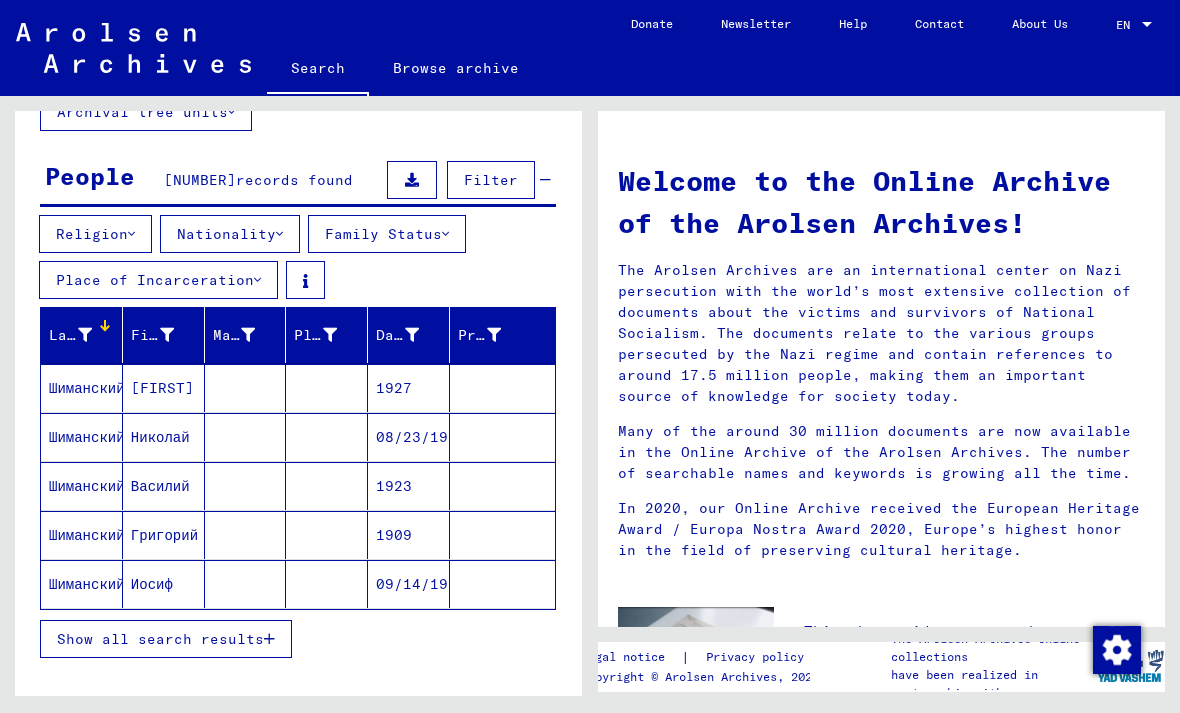 click on "Family Status" at bounding box center (387, 234) 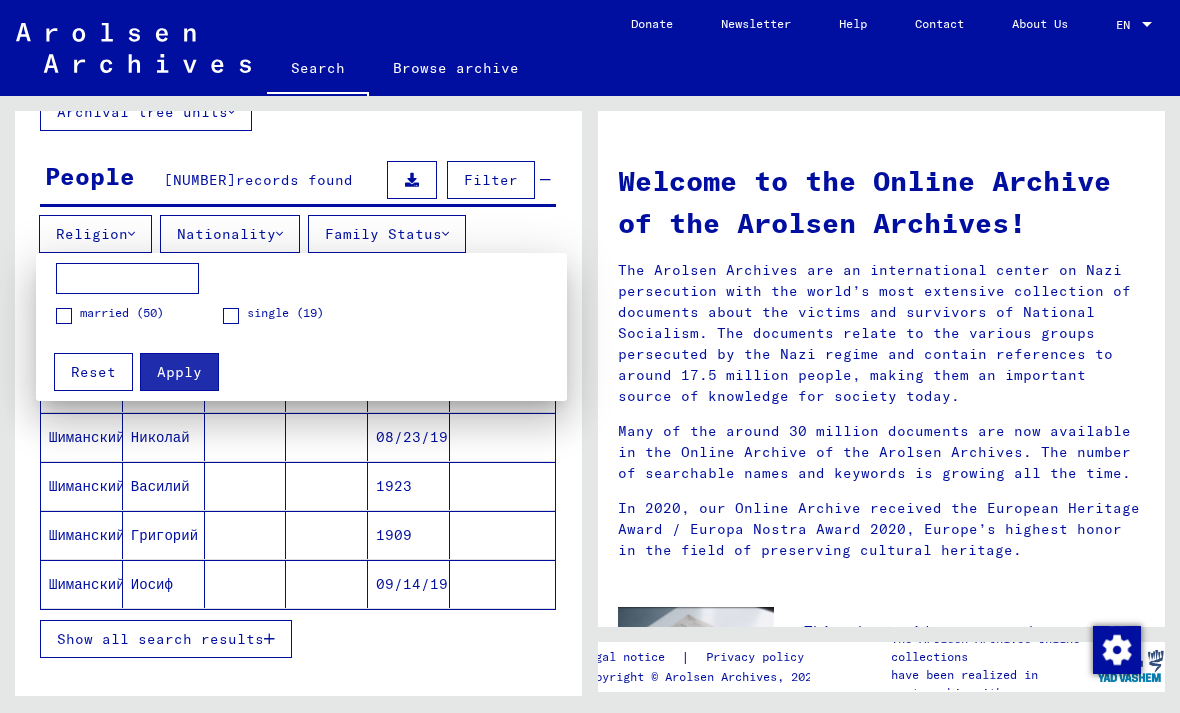 click at bounding box center (590, 356) 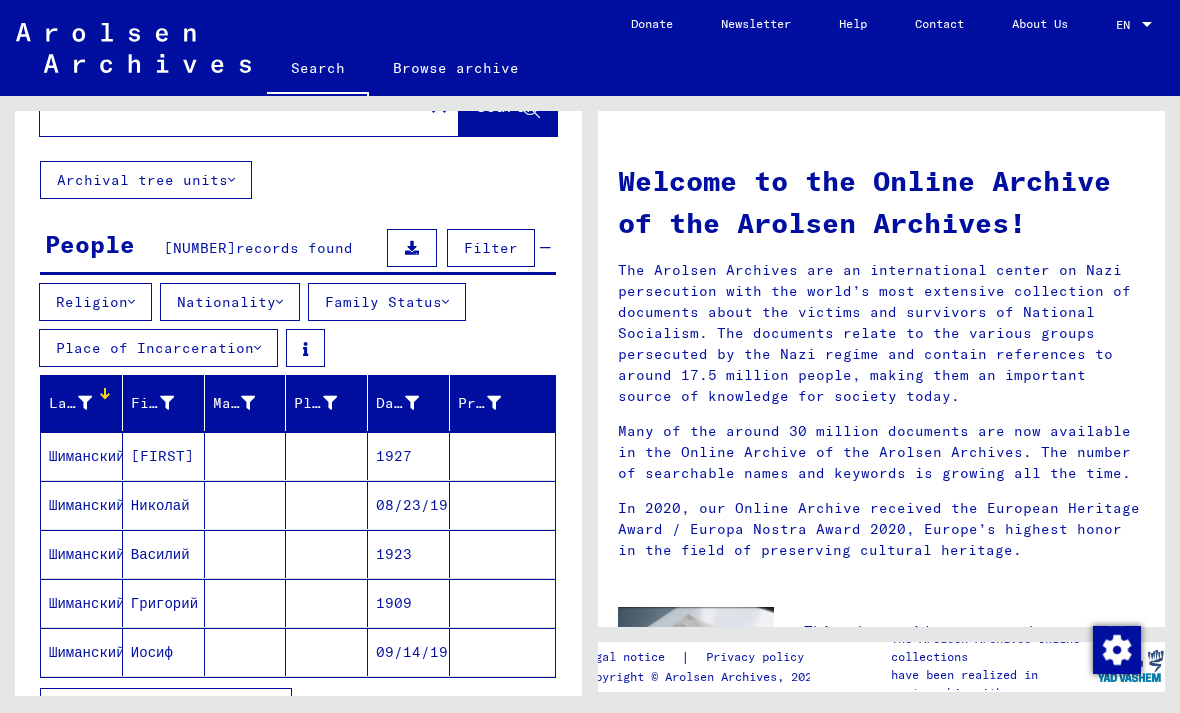 scroll, scrollTop: 70, scrollLeft: 0, axis: vertical 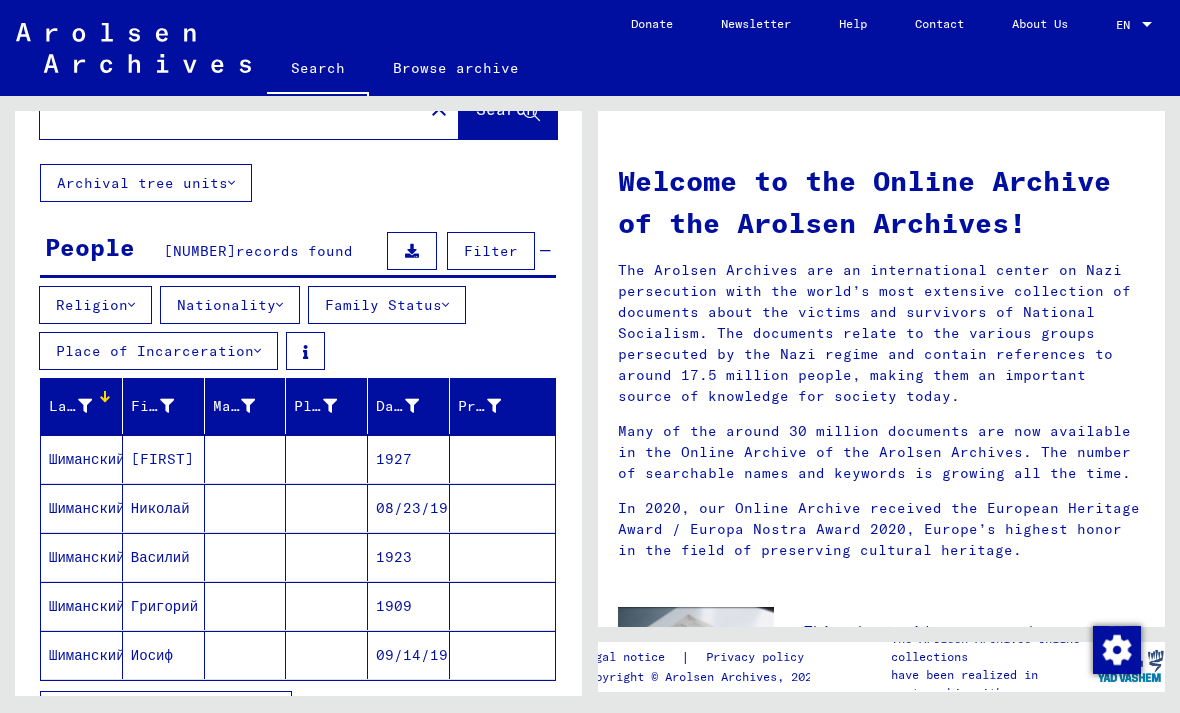 click on "Archival tree units" 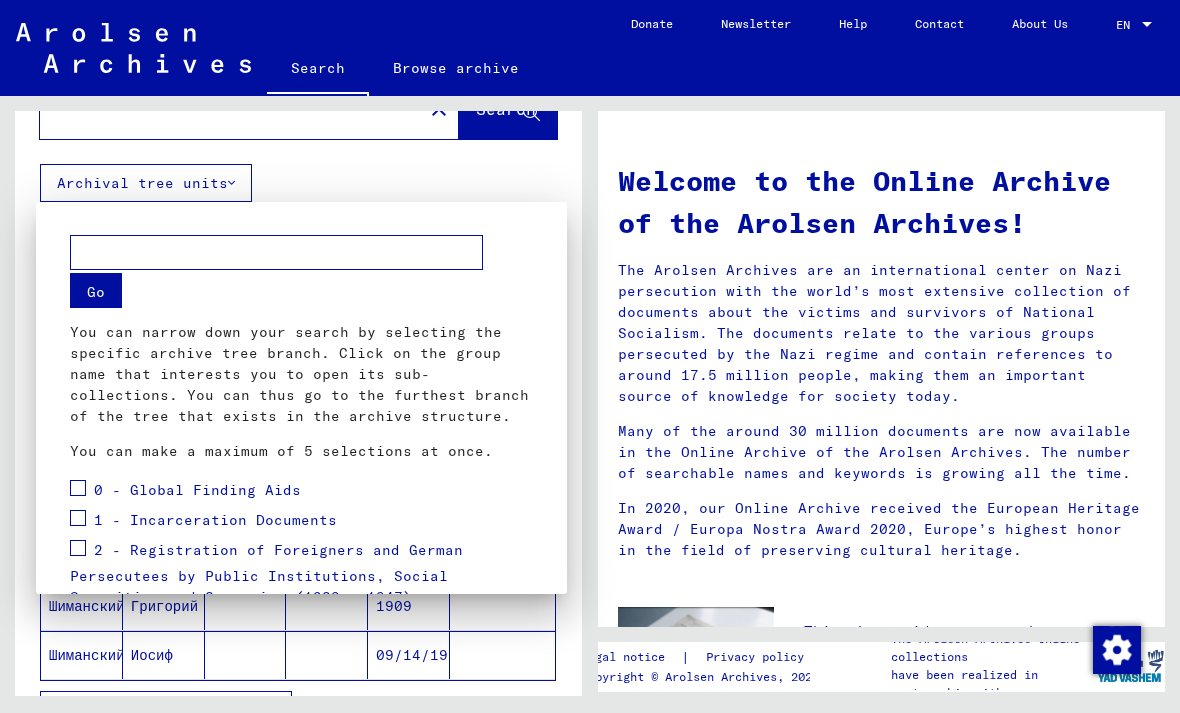 click at bounding box center [590, 356] 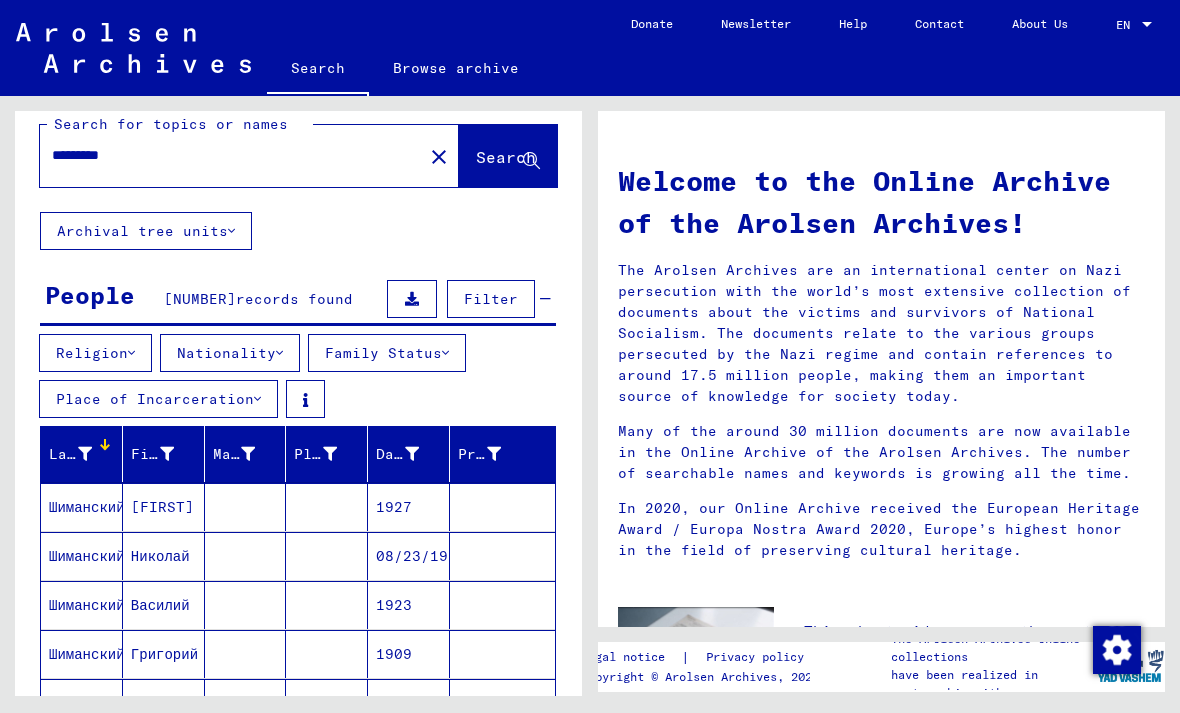 scroll, scrollTop: 26, scrollLeft: 0, axis: vertical 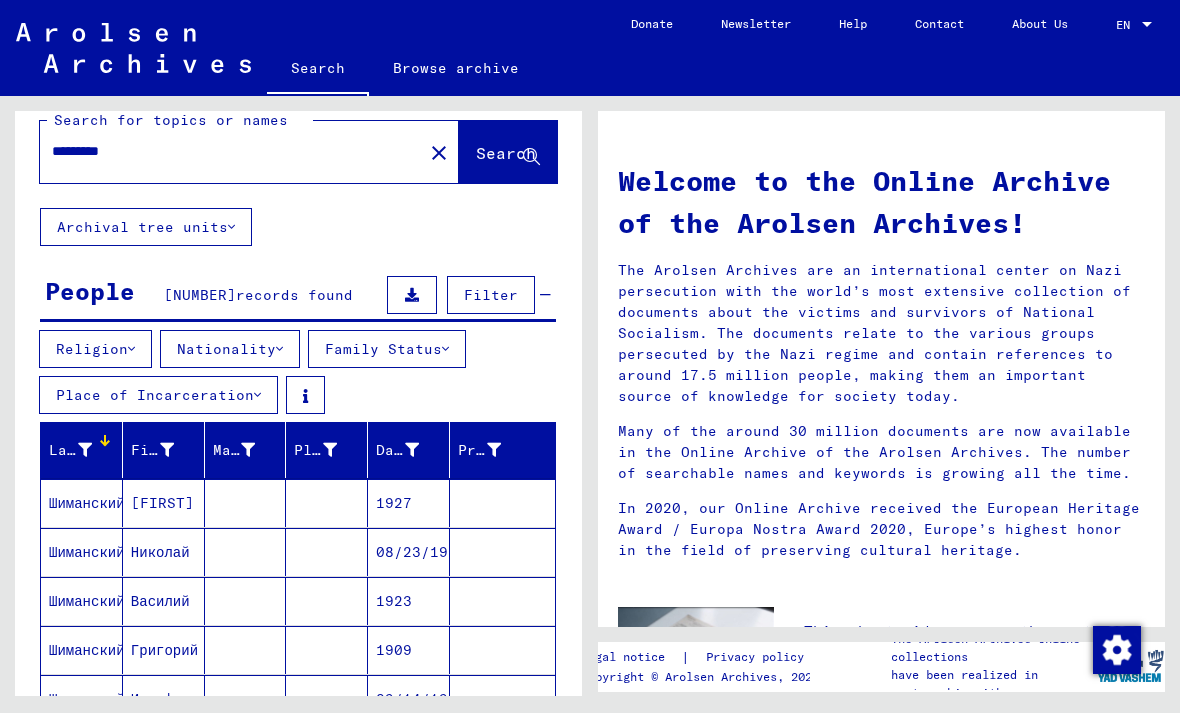 click at bounding box center [412, 295] 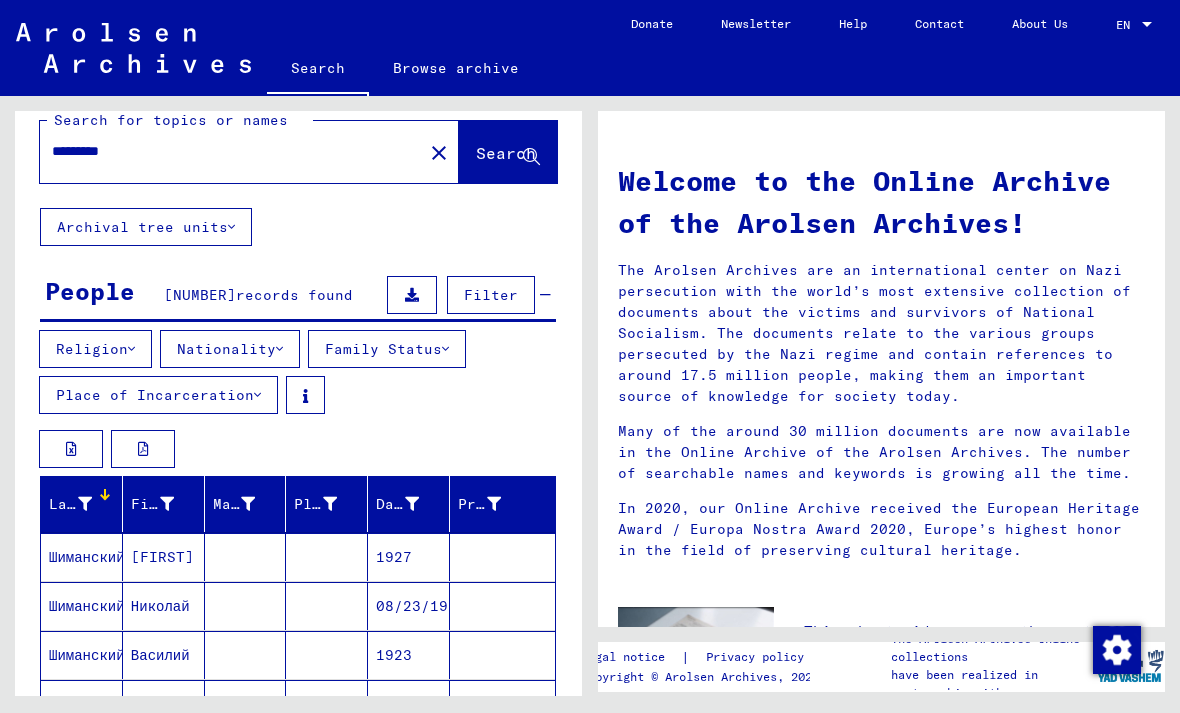 click at bounding box center (412, 295) 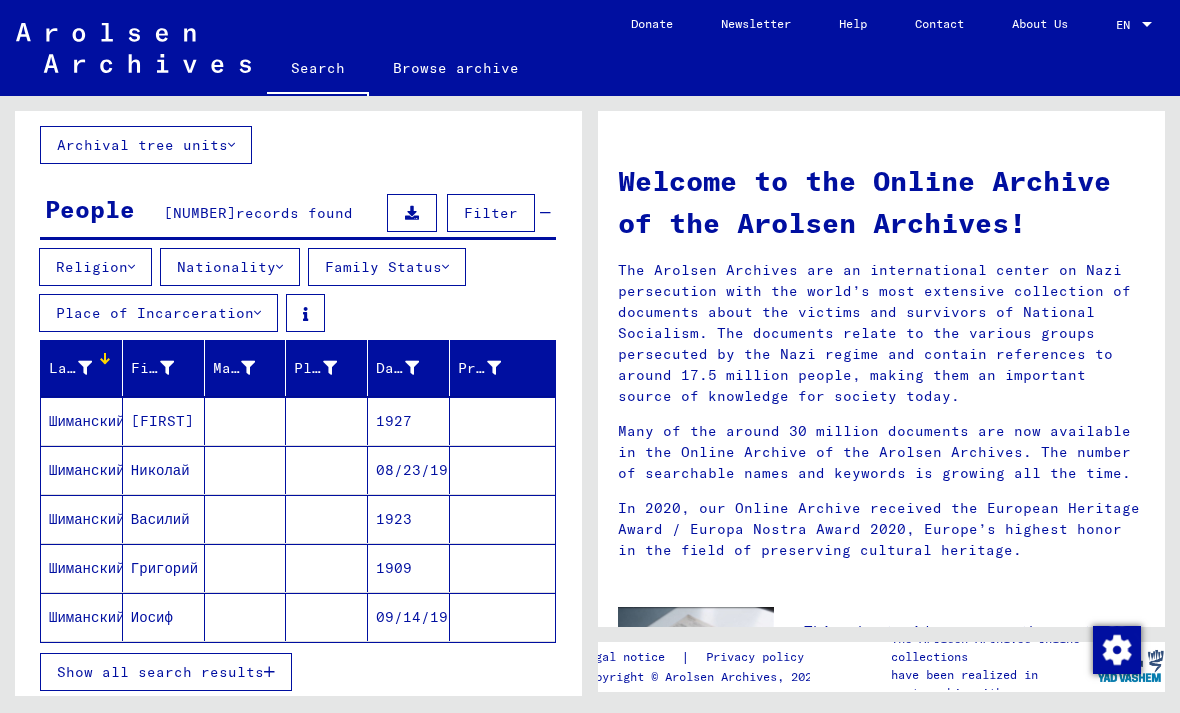 scroll, scrollTop: 112, scrollLeft: 0, axis: vertical 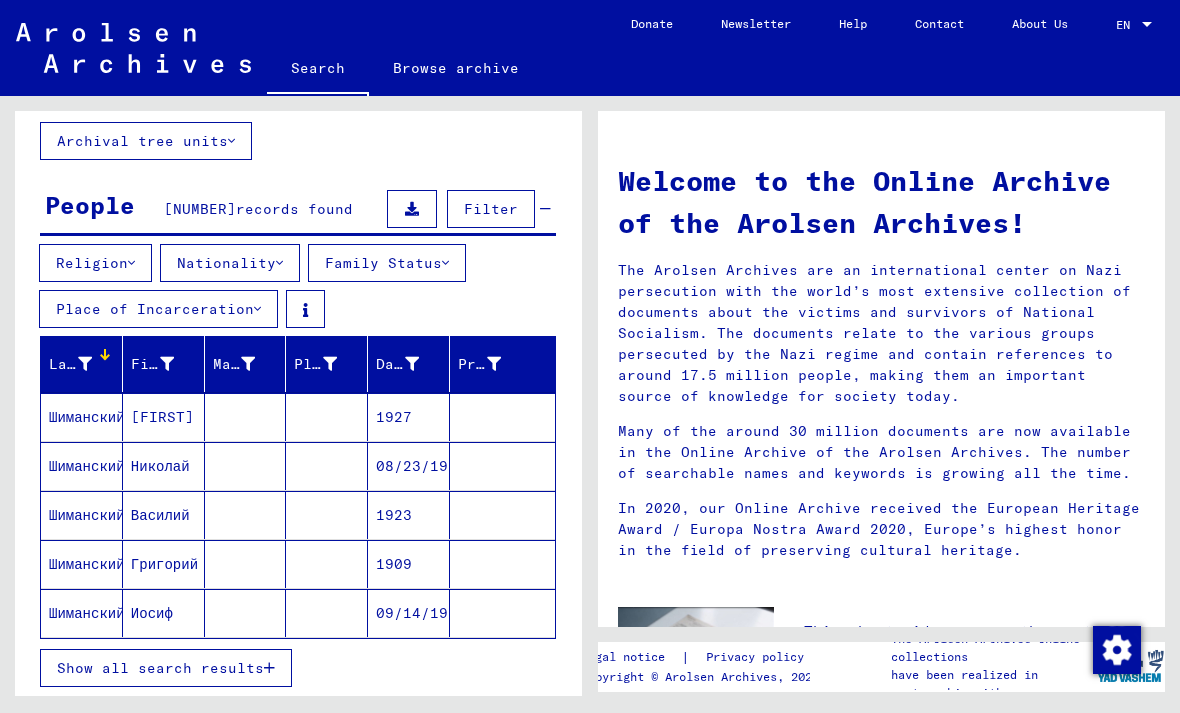 click at bounding box center (85, 364) 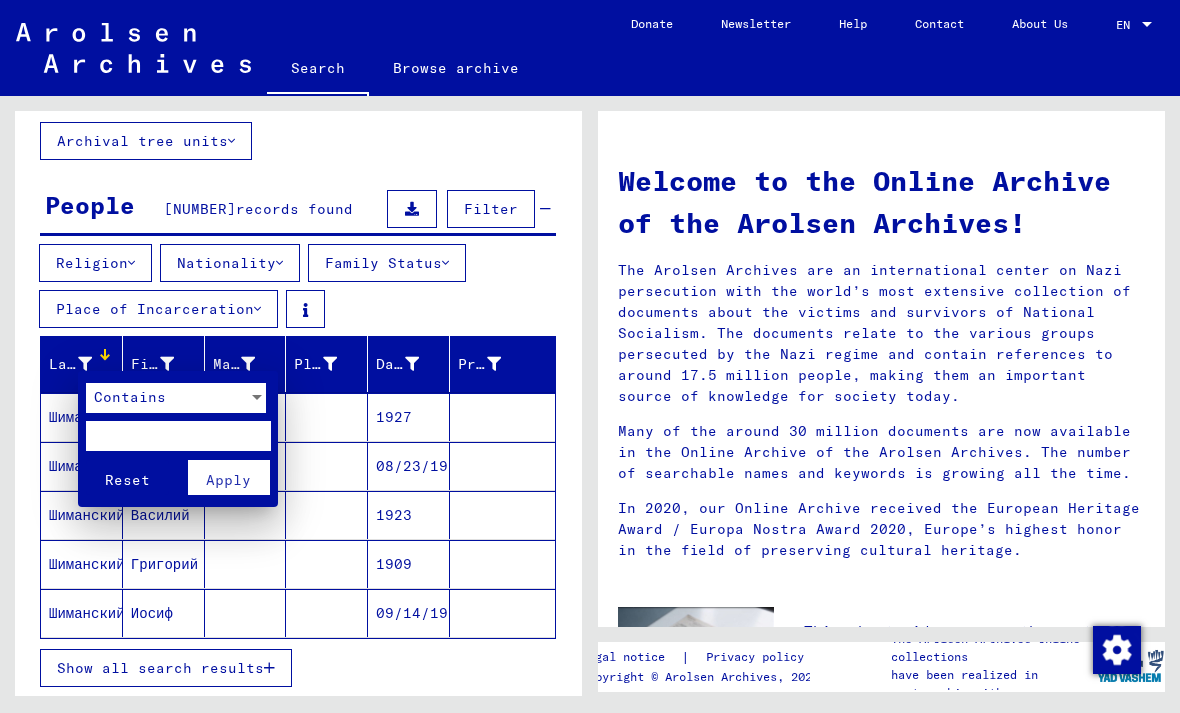 click on "Contains" at bounding box center [167, 398] 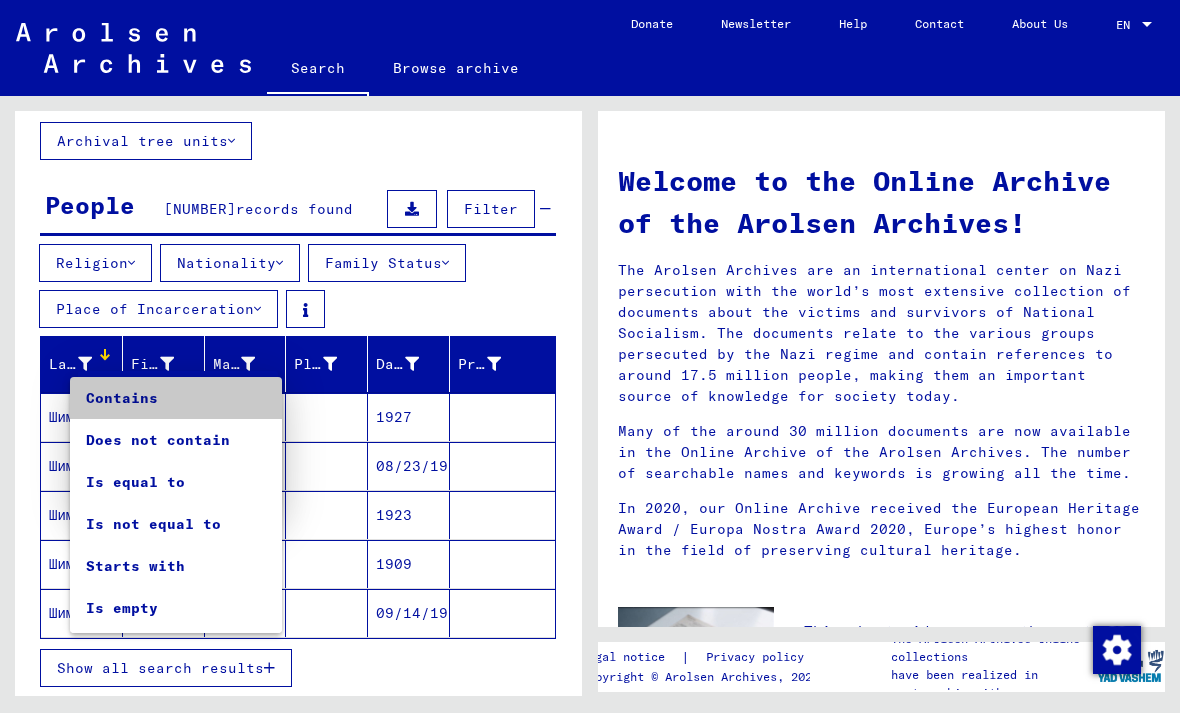 click on "Contains" at bounding box center [176, 398] 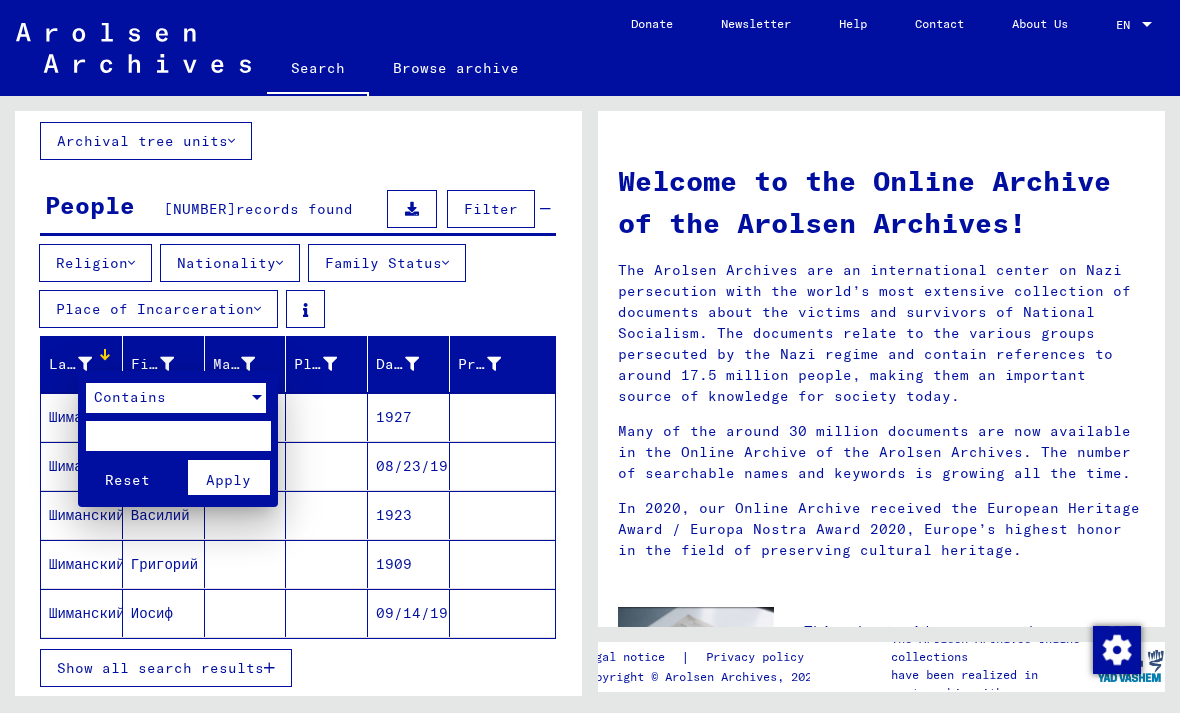 click at bounding box center [590, 356] 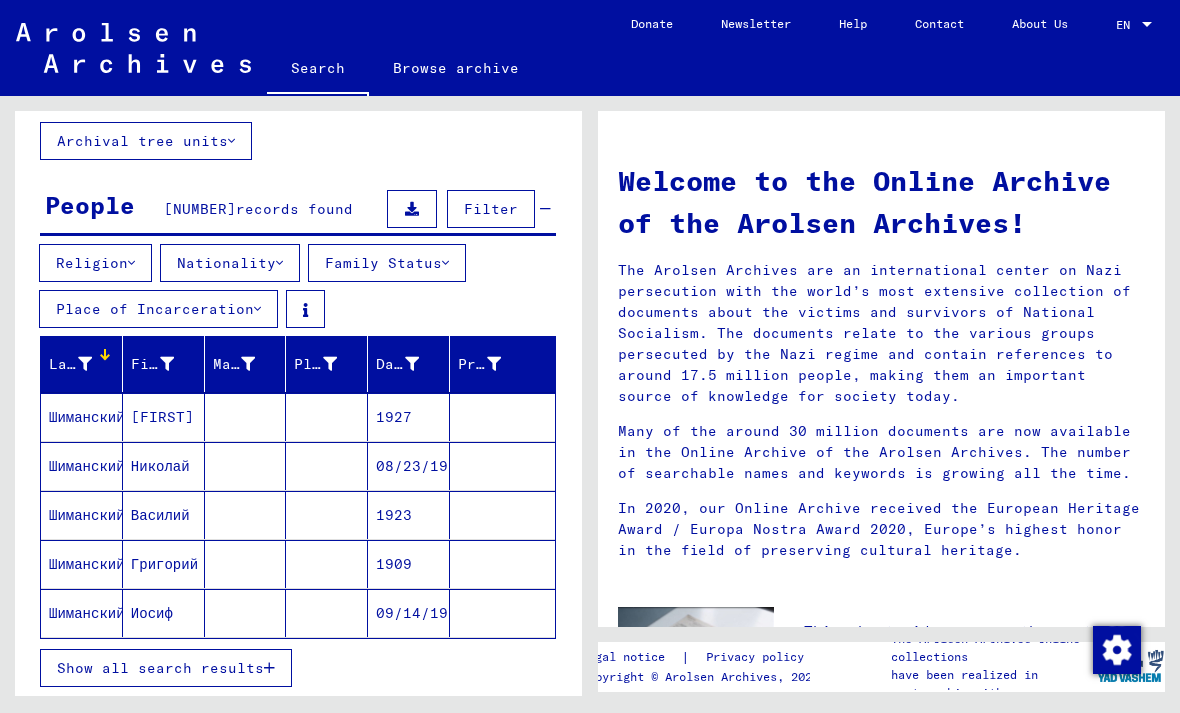 click on "Last Name" at bounding box center (70, 364) 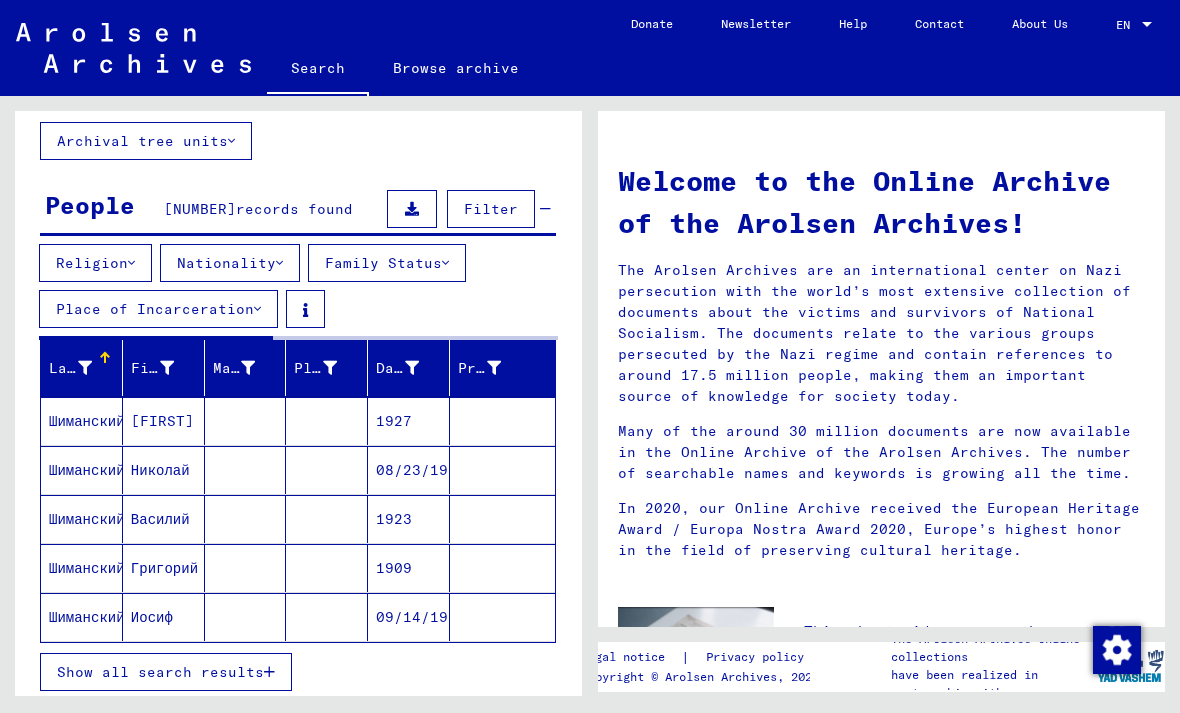 click at bounding box center [85, 368] 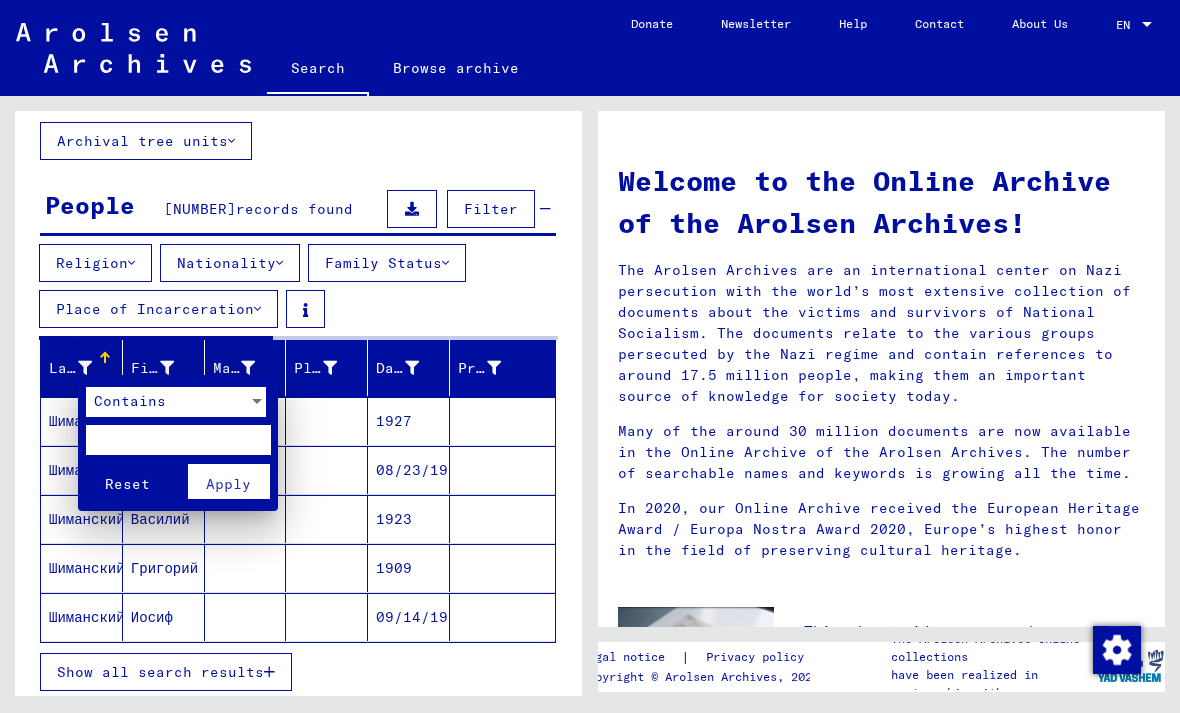 click at bounding box center (178, 440) 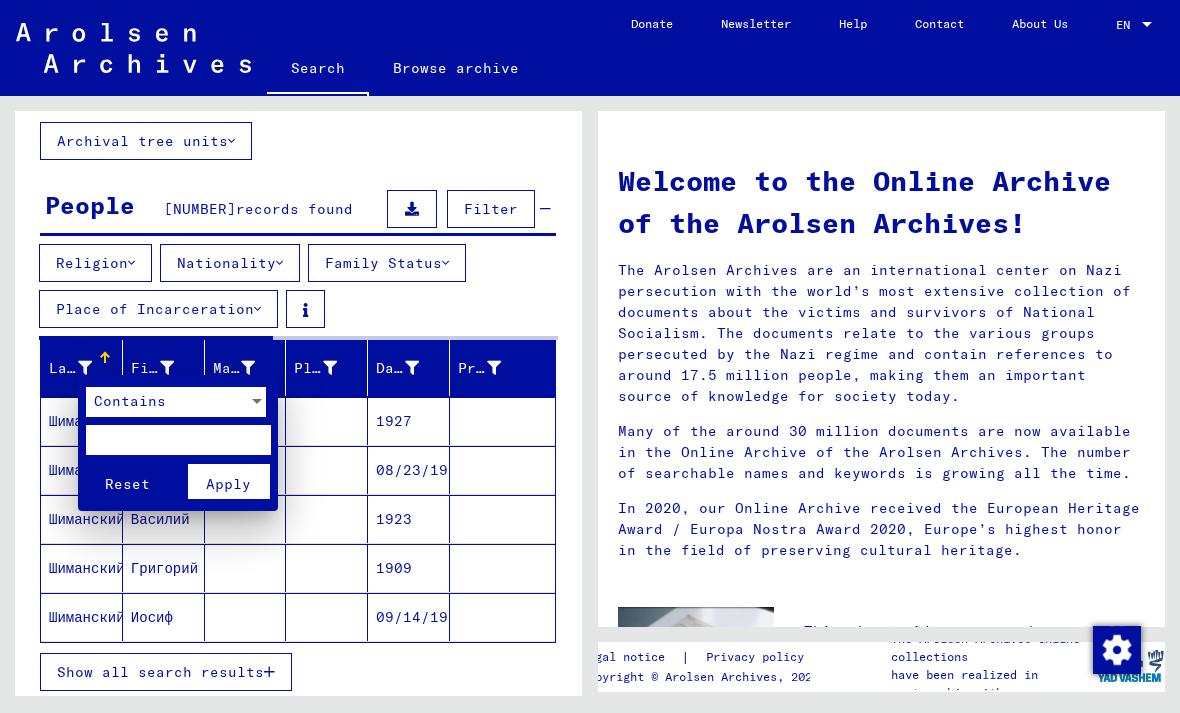 click at bounding box center [590, 356] 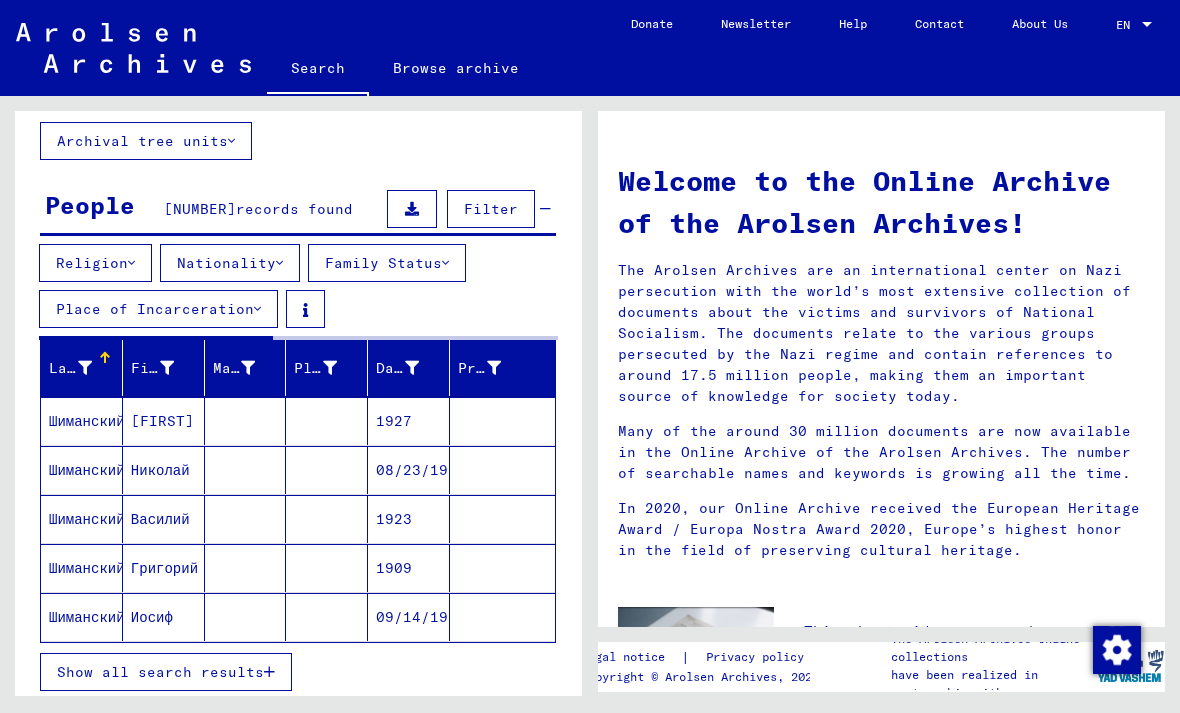 click on "First Name" at bounding box center [152, 368] 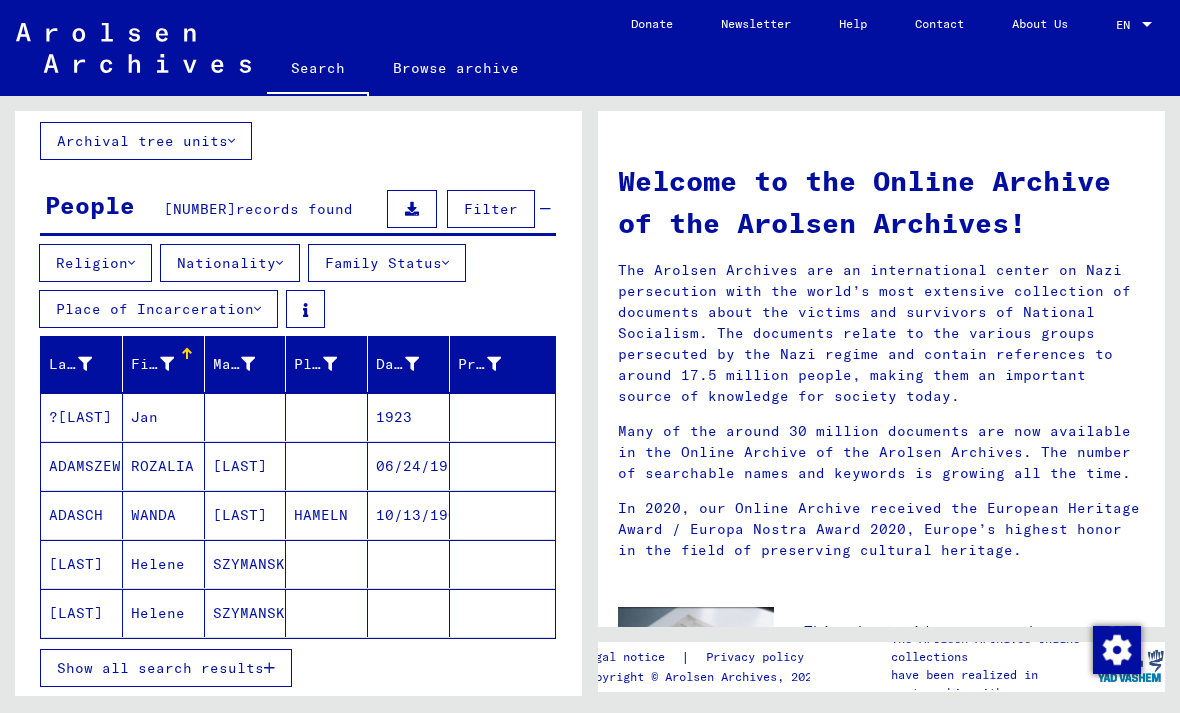 click at bounding box center [167, 364] 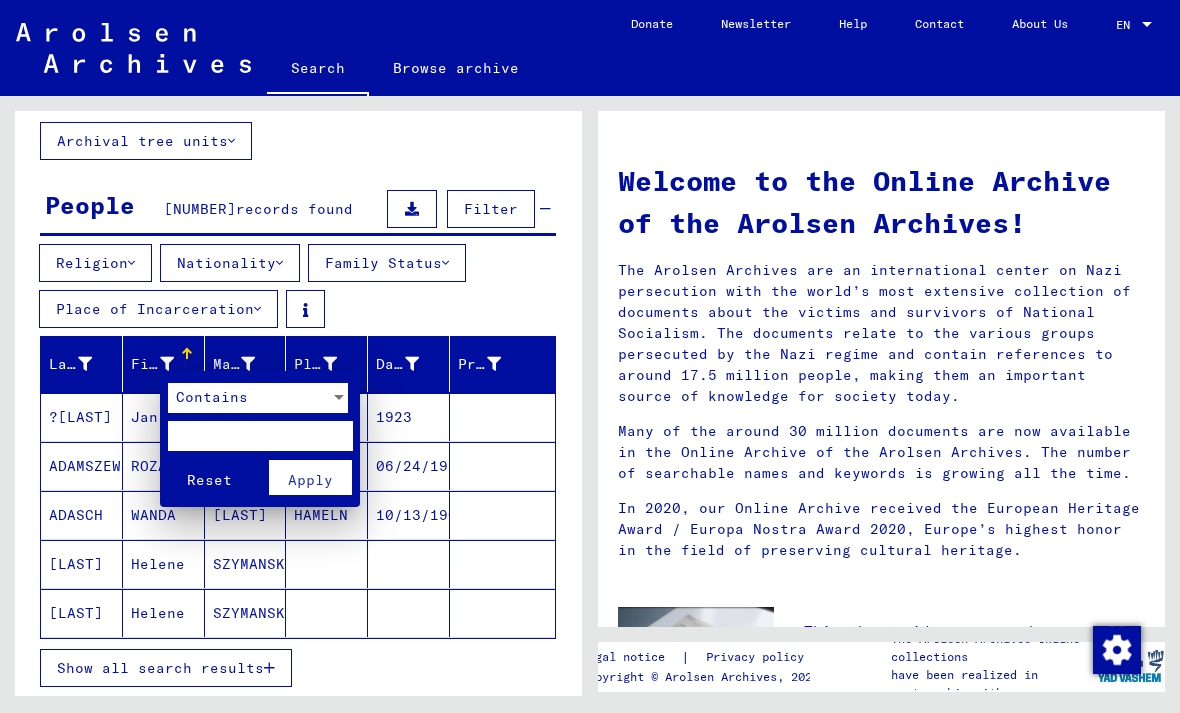 click at bounding box center (260, 436) 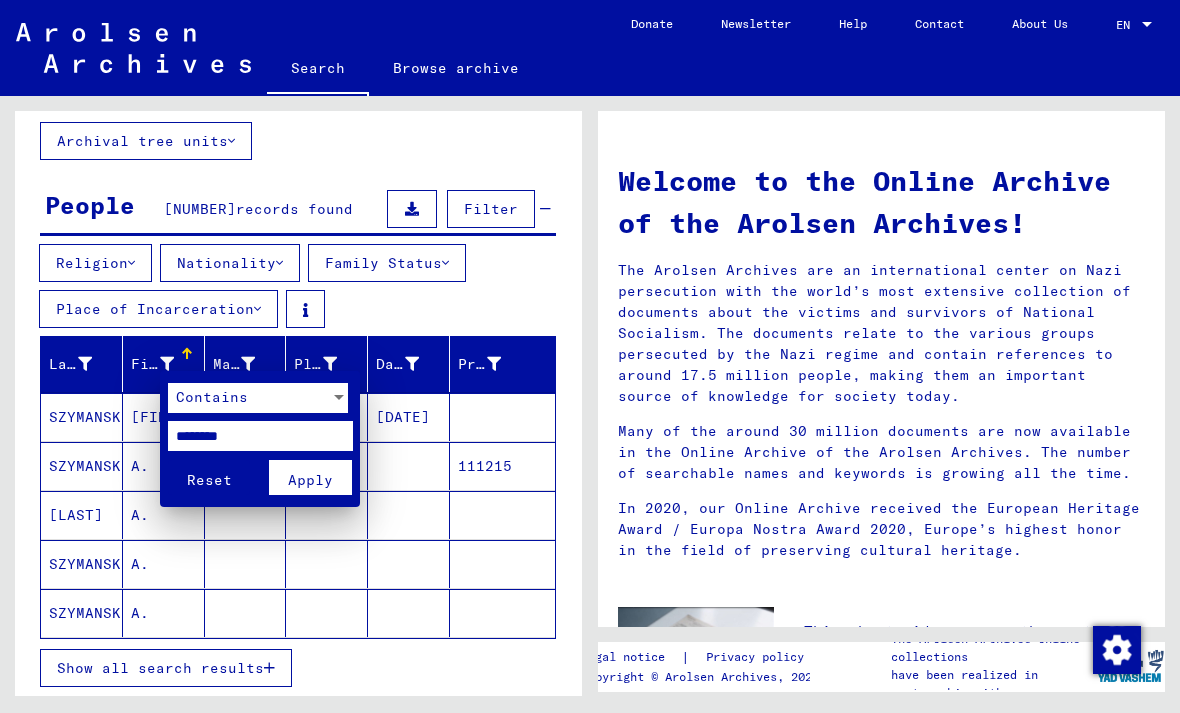 type on "********" 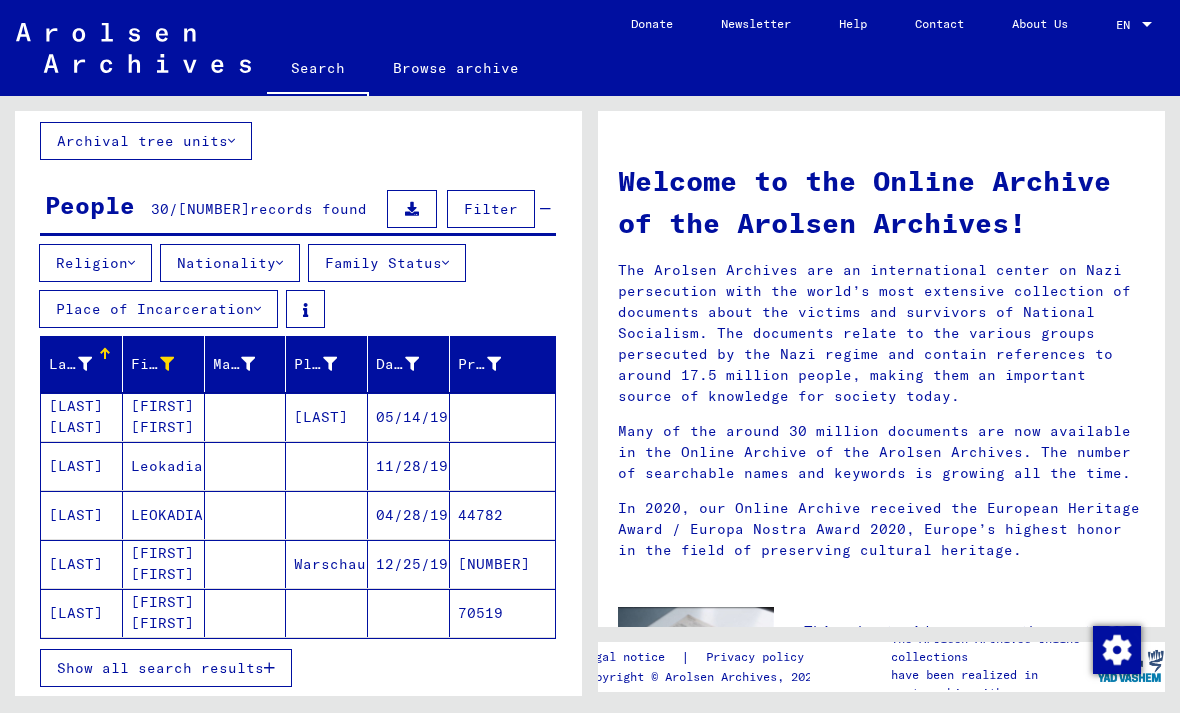 click on "11/28/1926" at bounding box center [409, 515] 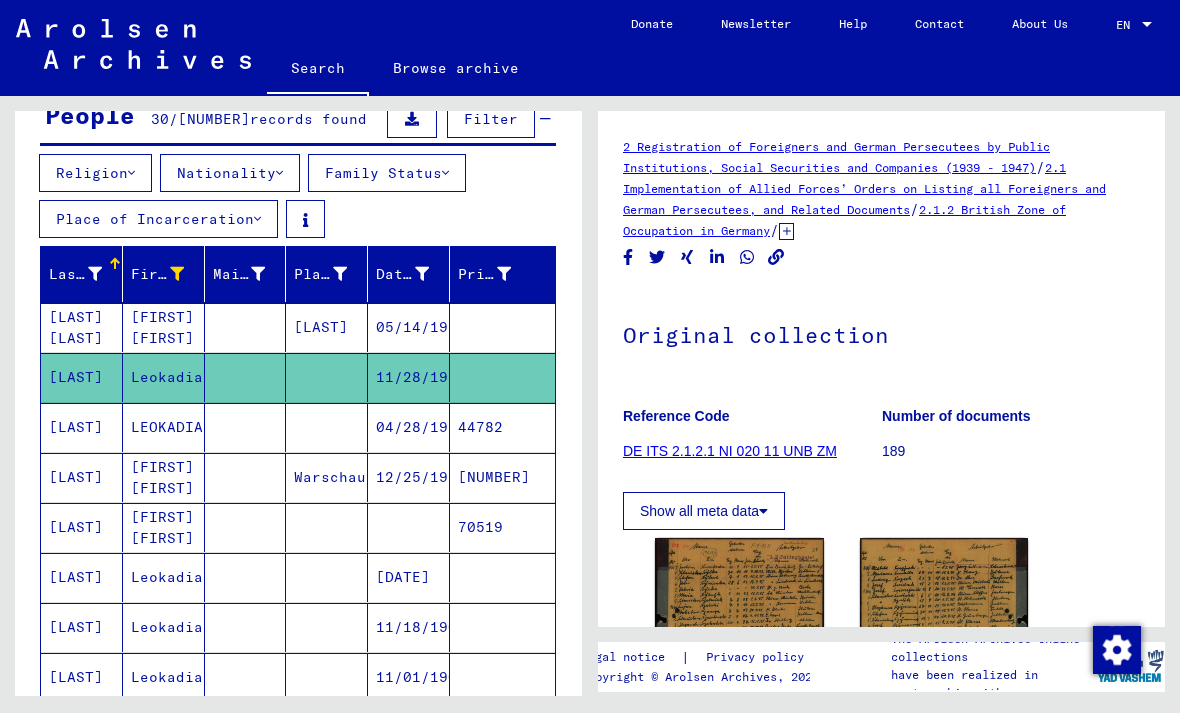 scroll, scrollTop: 203, scrollLeft: 0, axis: vertical 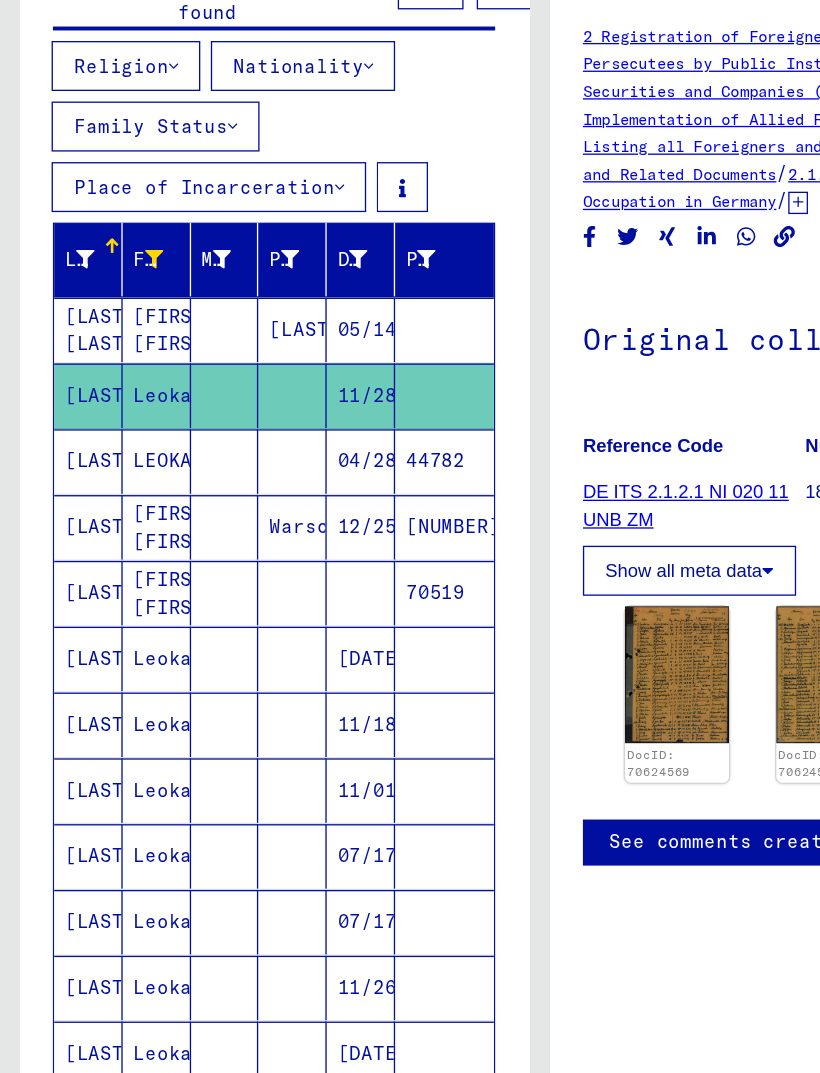 click on "11/28/1926" 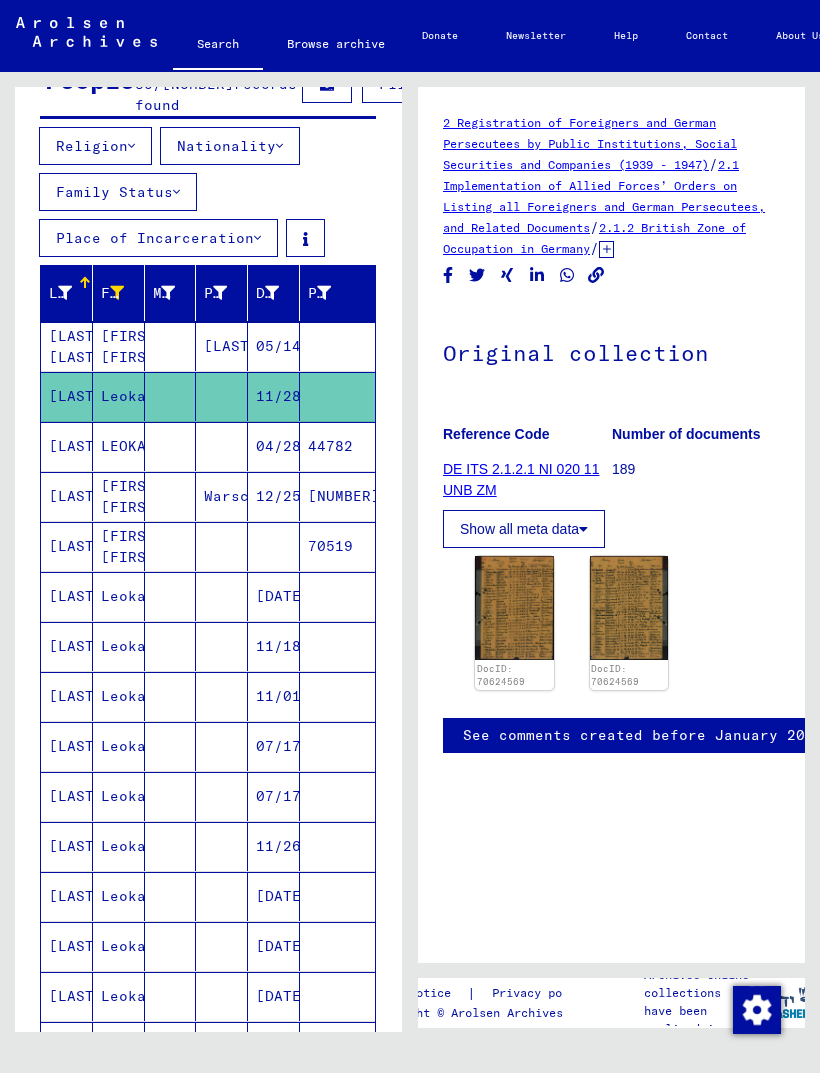 click on "LEOKADIA" at bounding box center (119, 496) 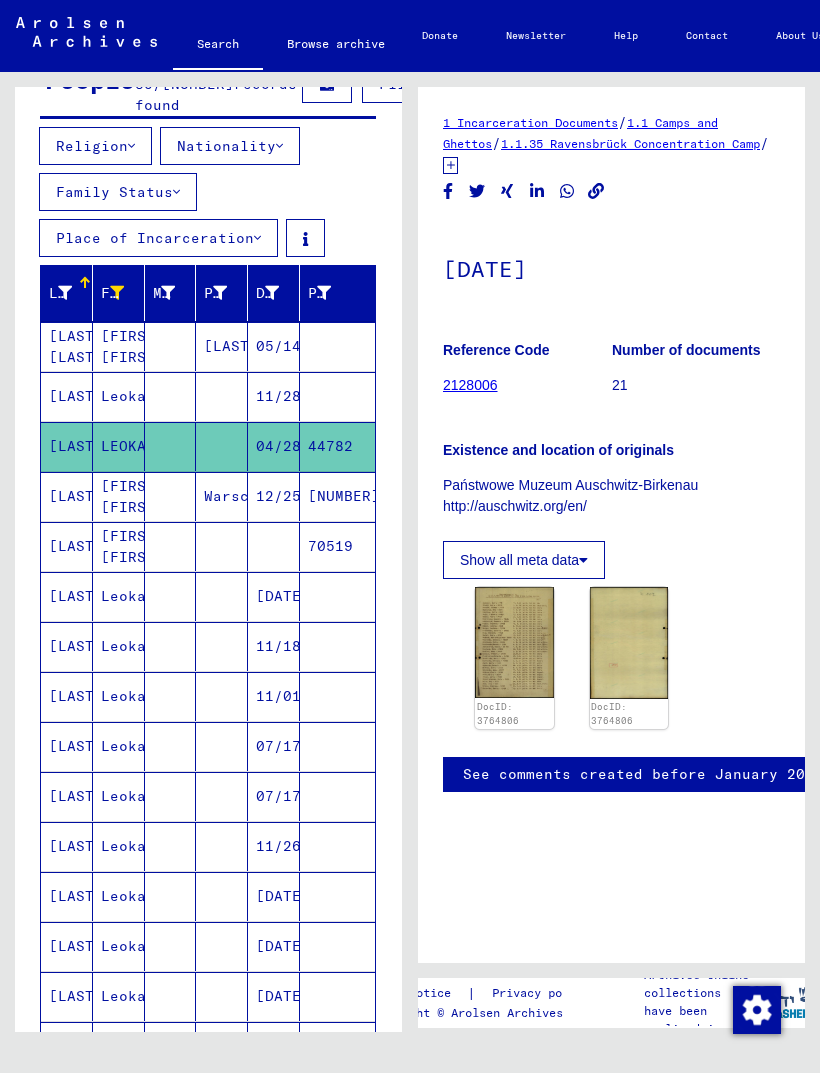 scroll, scrollTop: 0, scrollLeft: 0, axis: both 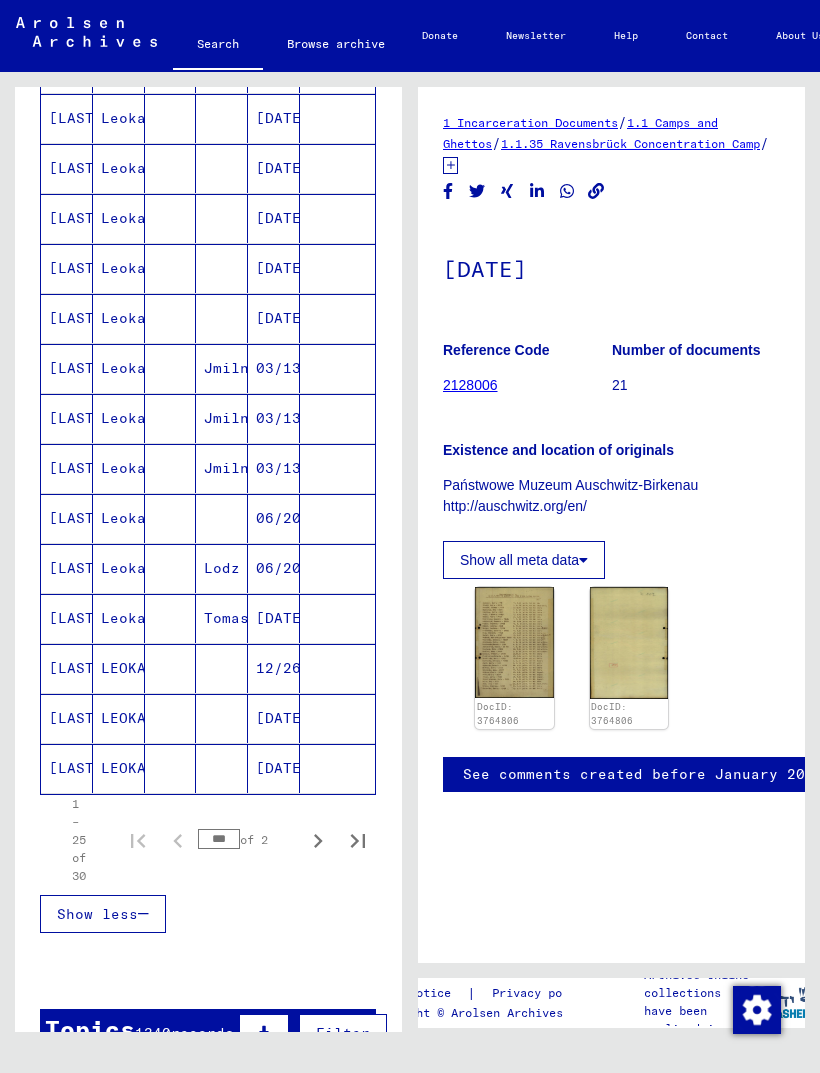 type on "****" 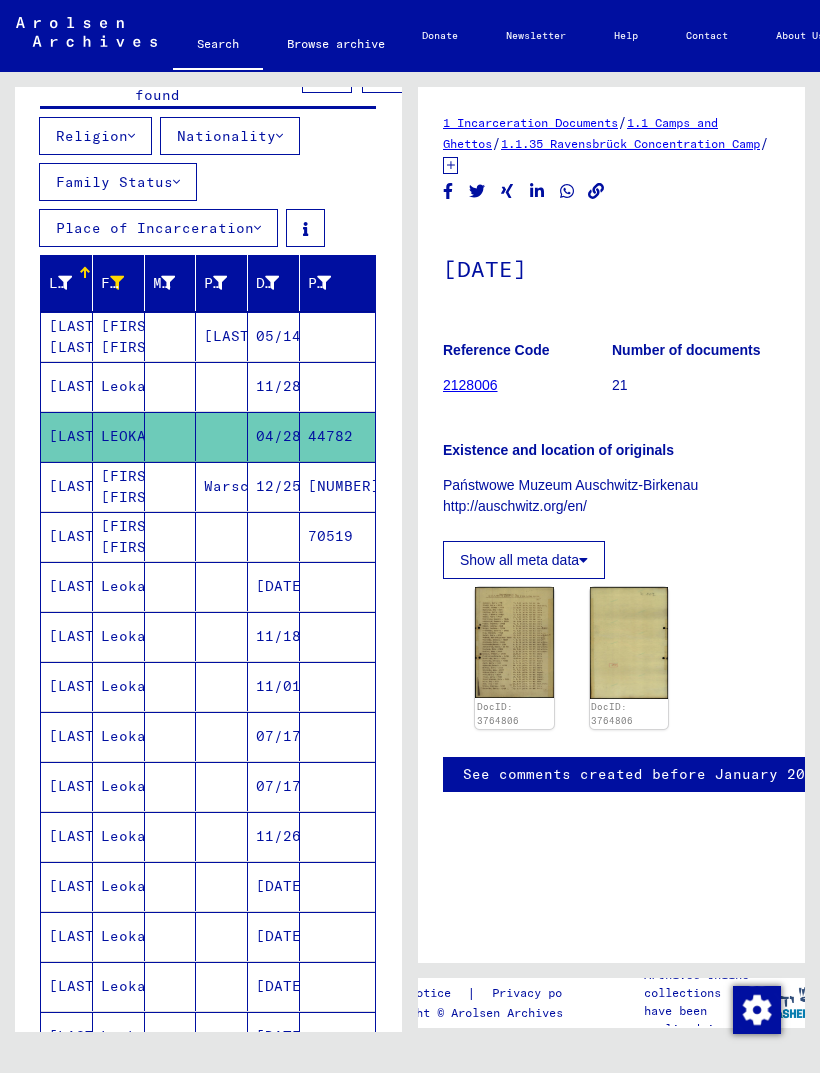 scroll, scrollTop: 166, scrollLeft: 0, axis: vertical 